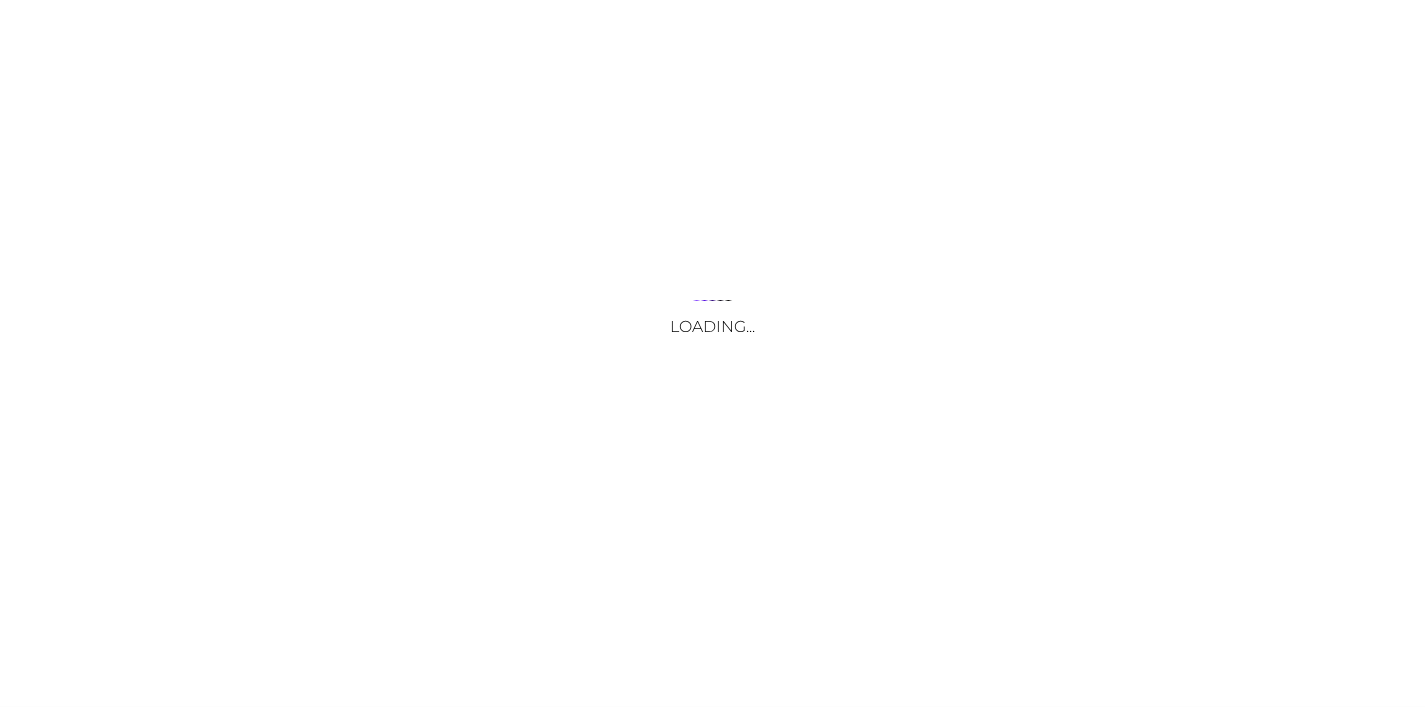 scroll, scrollTop: 0, scrollLeft: 0, axis: both 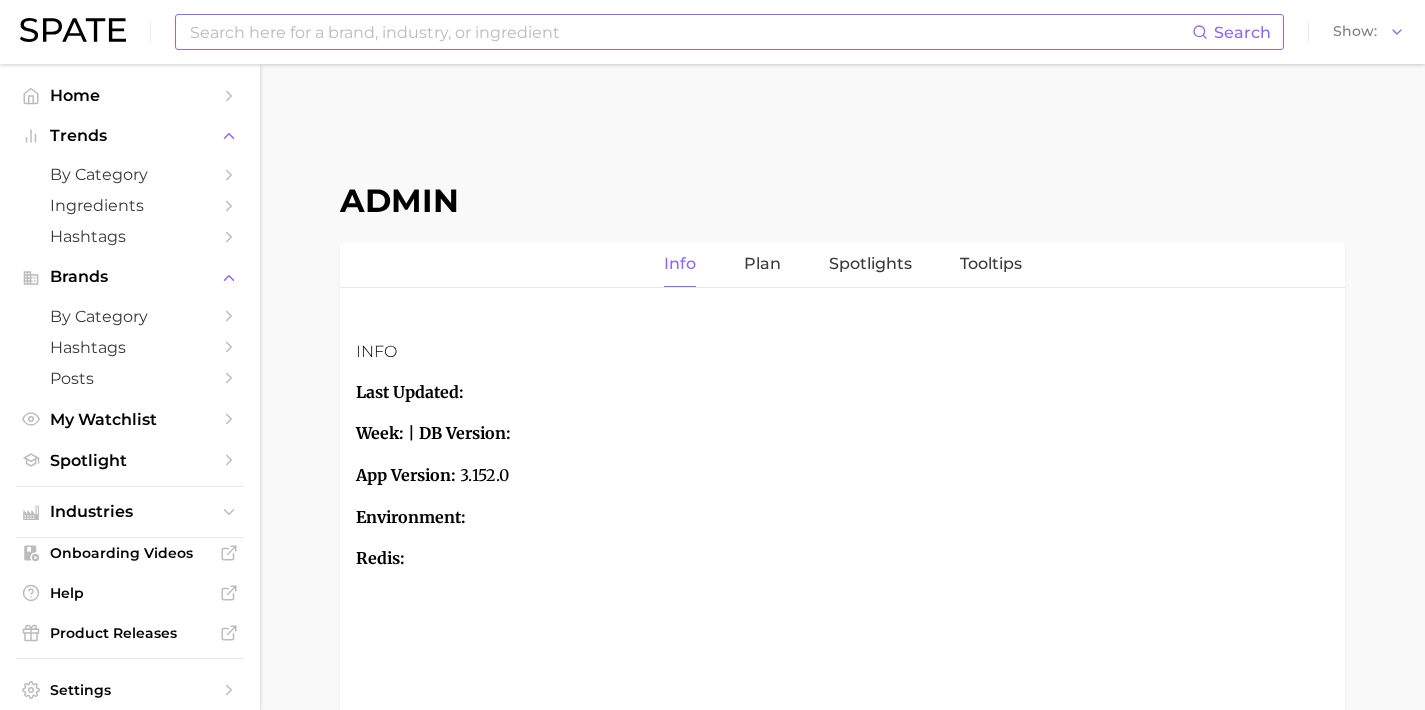 click at bounding box center [690, 32] 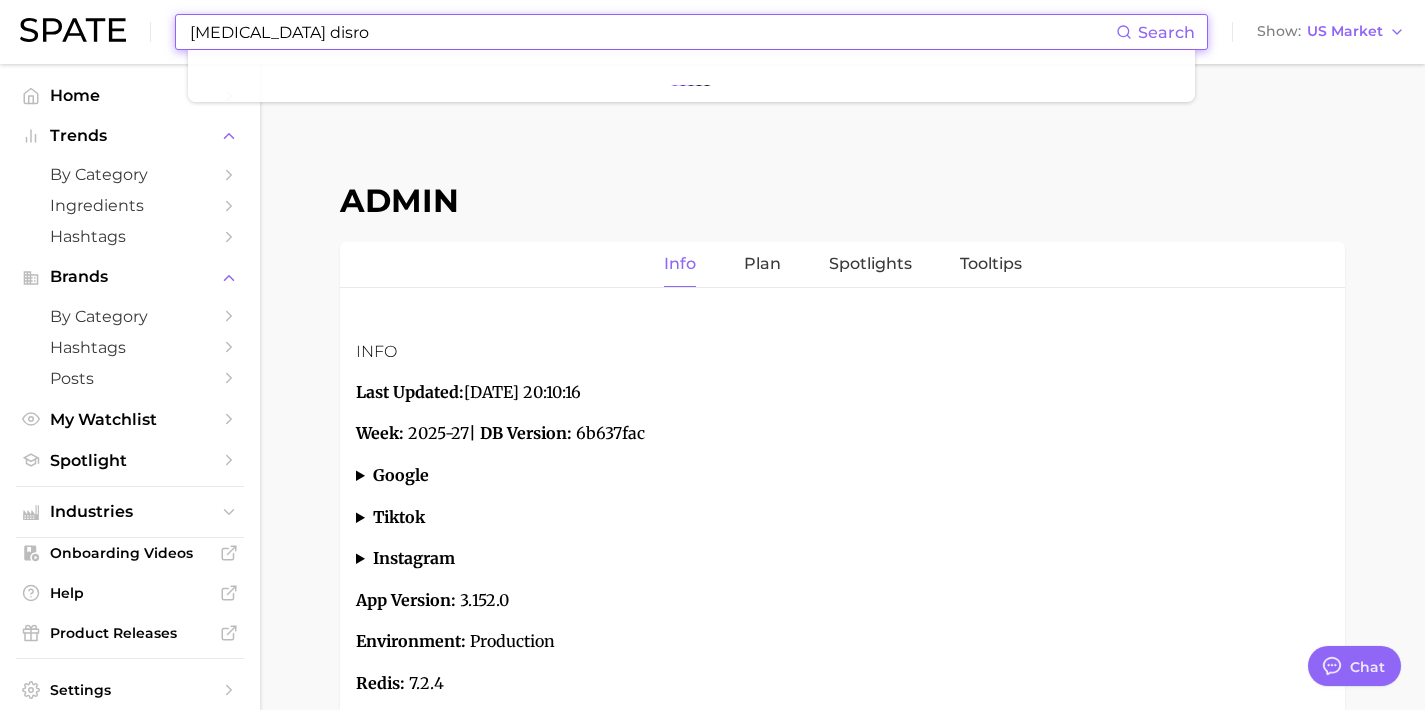 scroll, scrollTop: 7549, scrollLeft: 0, axis: vertical 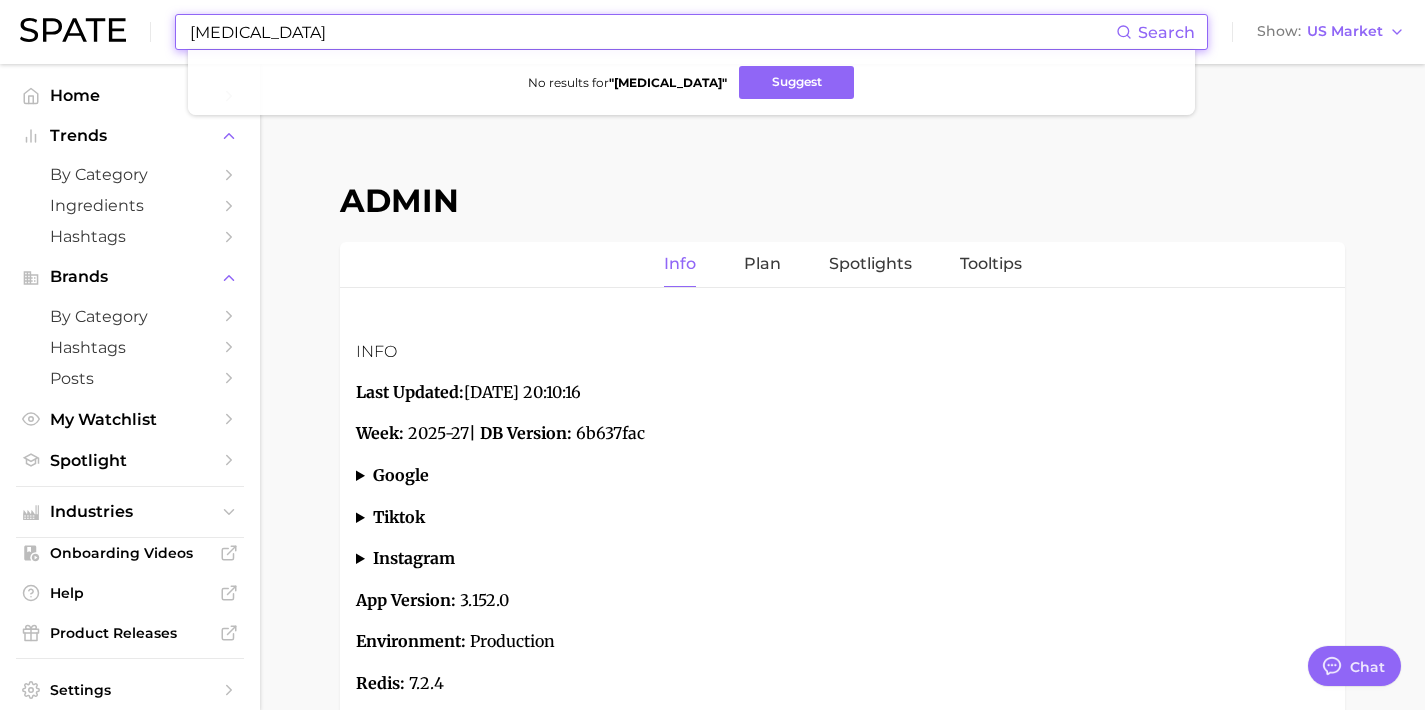 paste on "hirsutrism" 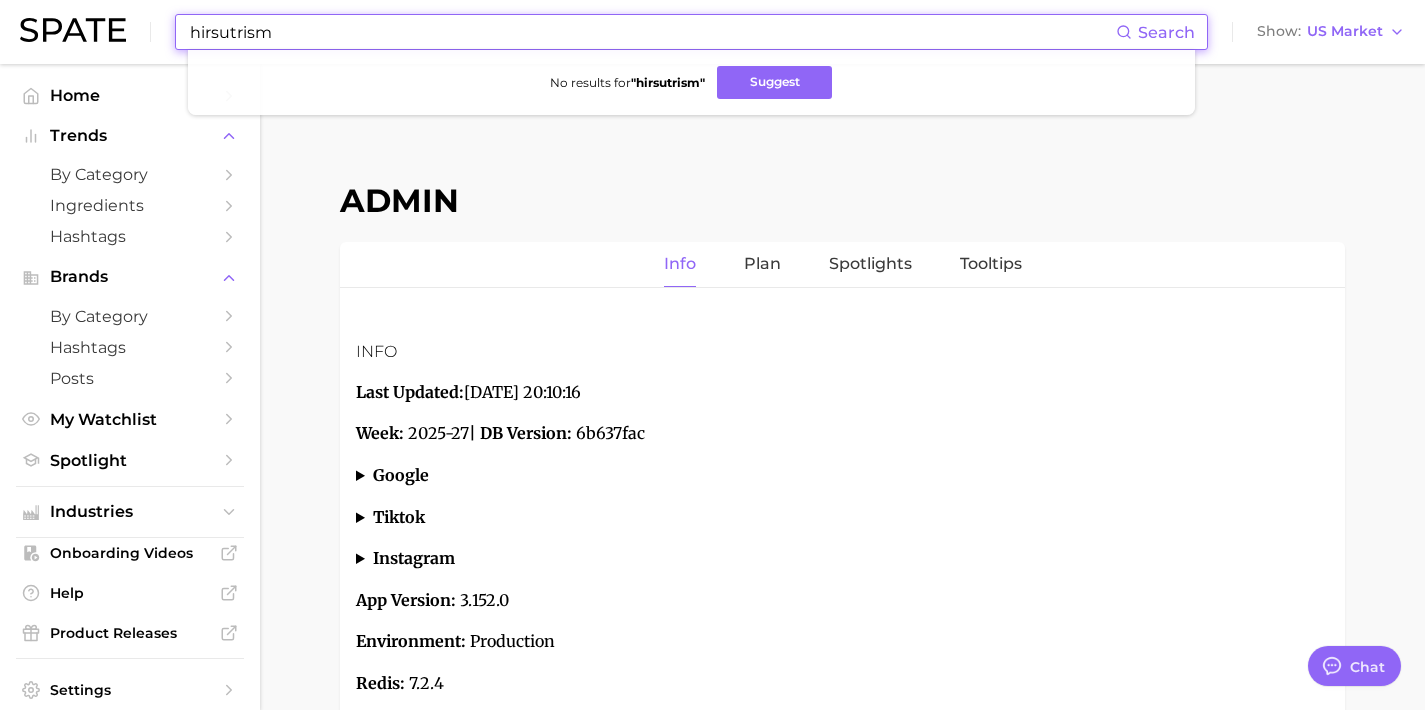 drag, startPoint x: 202, startPoint y: 20, endPoint x: 27, endPoint y: -2, distance: 176.37744 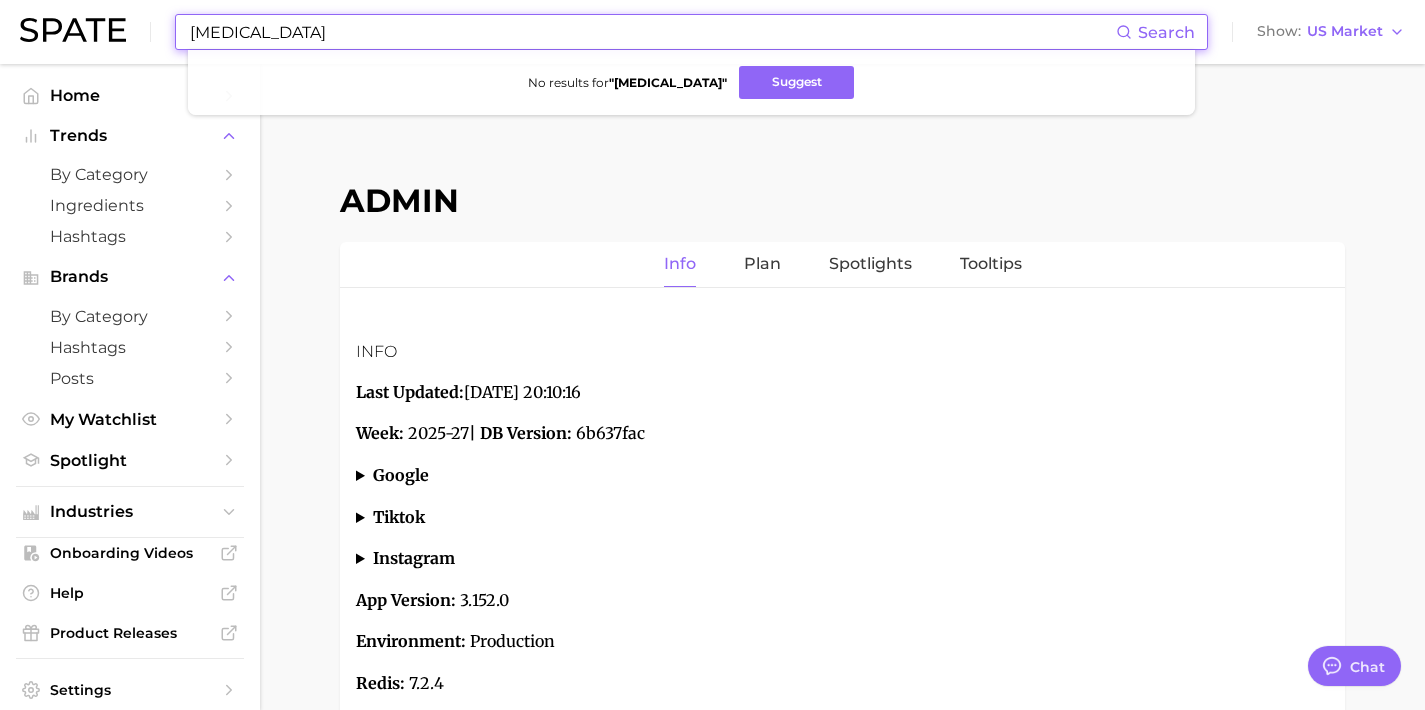 drag, startPoint x: 725, startPoint y: 28, endPoint x: 134, endPoint y: -9, distance: 592.15704 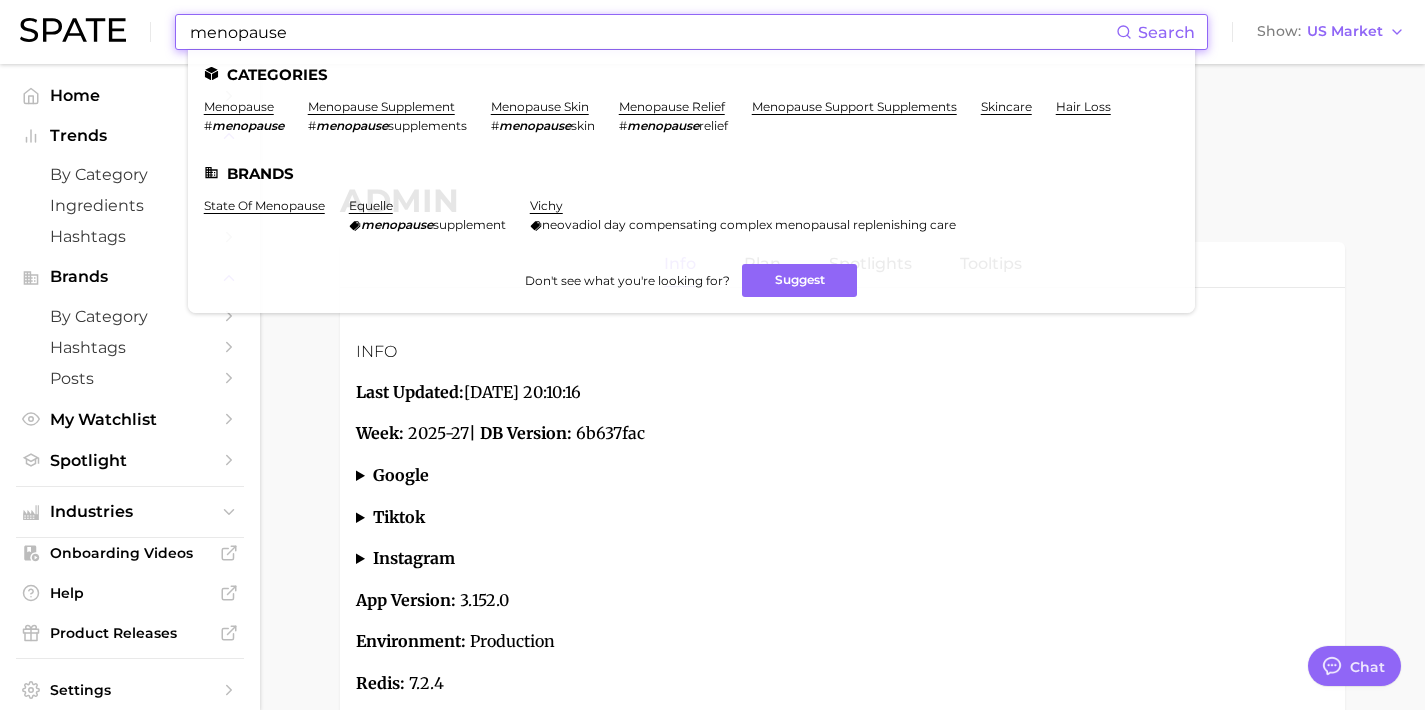 drag, startPoint x: 359, startPoint y: 26, endPoint x: 101, endPoint y: 21, distance: 258.04843 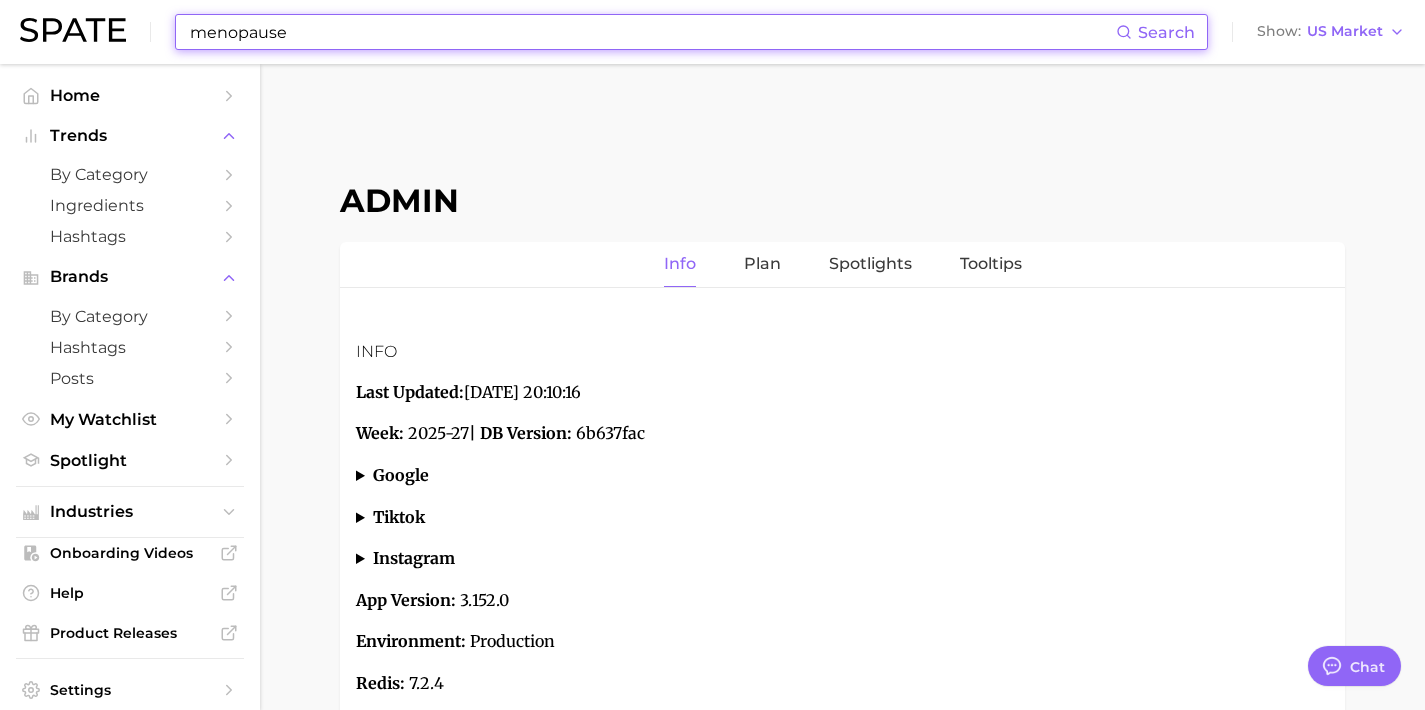 paste on "peri" 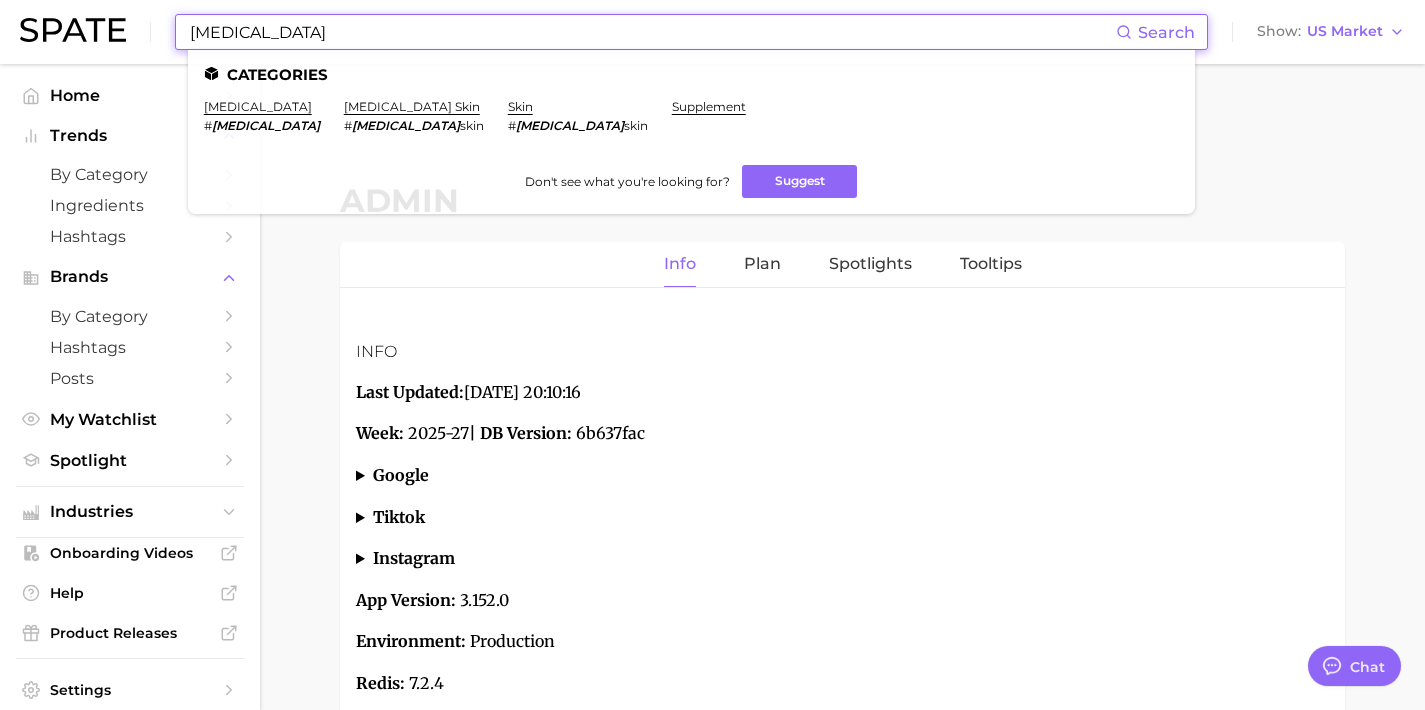 drag, startPoint x: 414, startPoint y: 29, endPoint x: 147, endPoint y: -2, distance: 268.7936 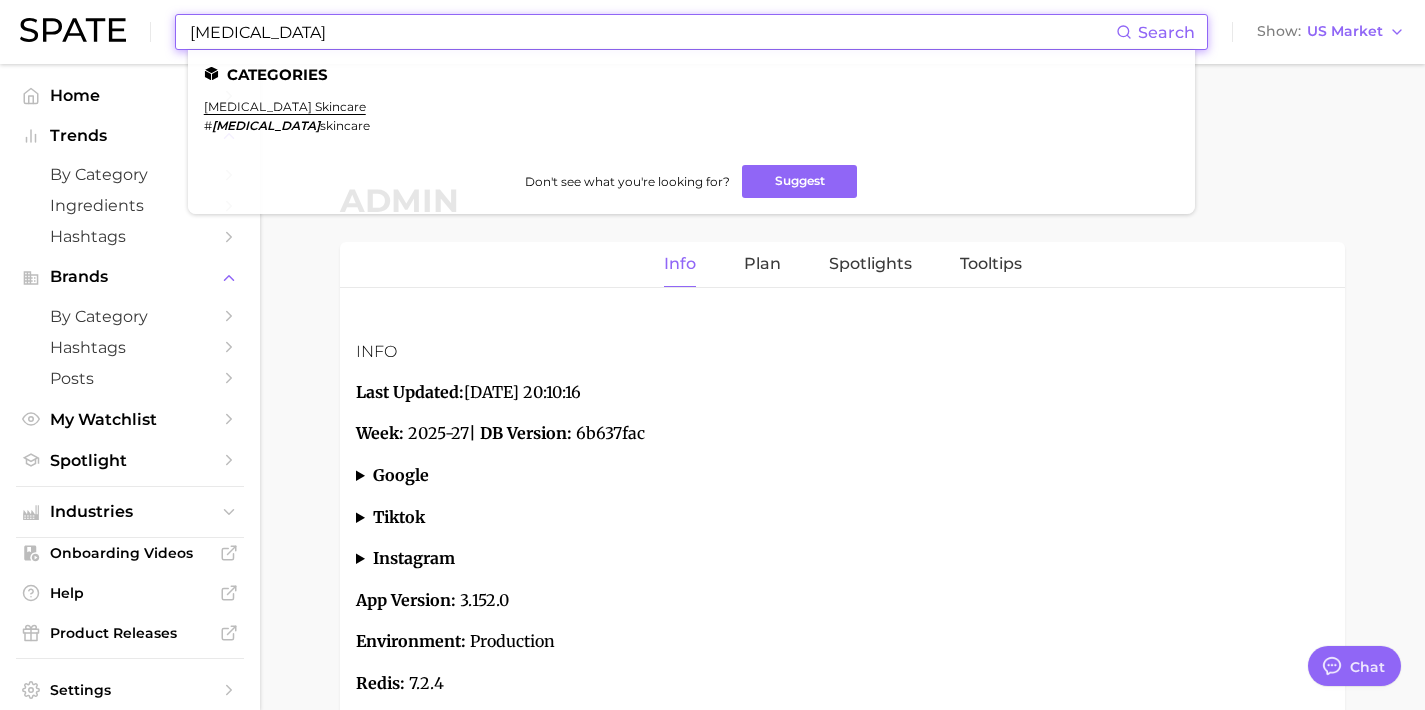 drag, startPoint x: 364, startPoint y: 38, endPoint x: 77, endPoint y: -20, distance: 292.80197 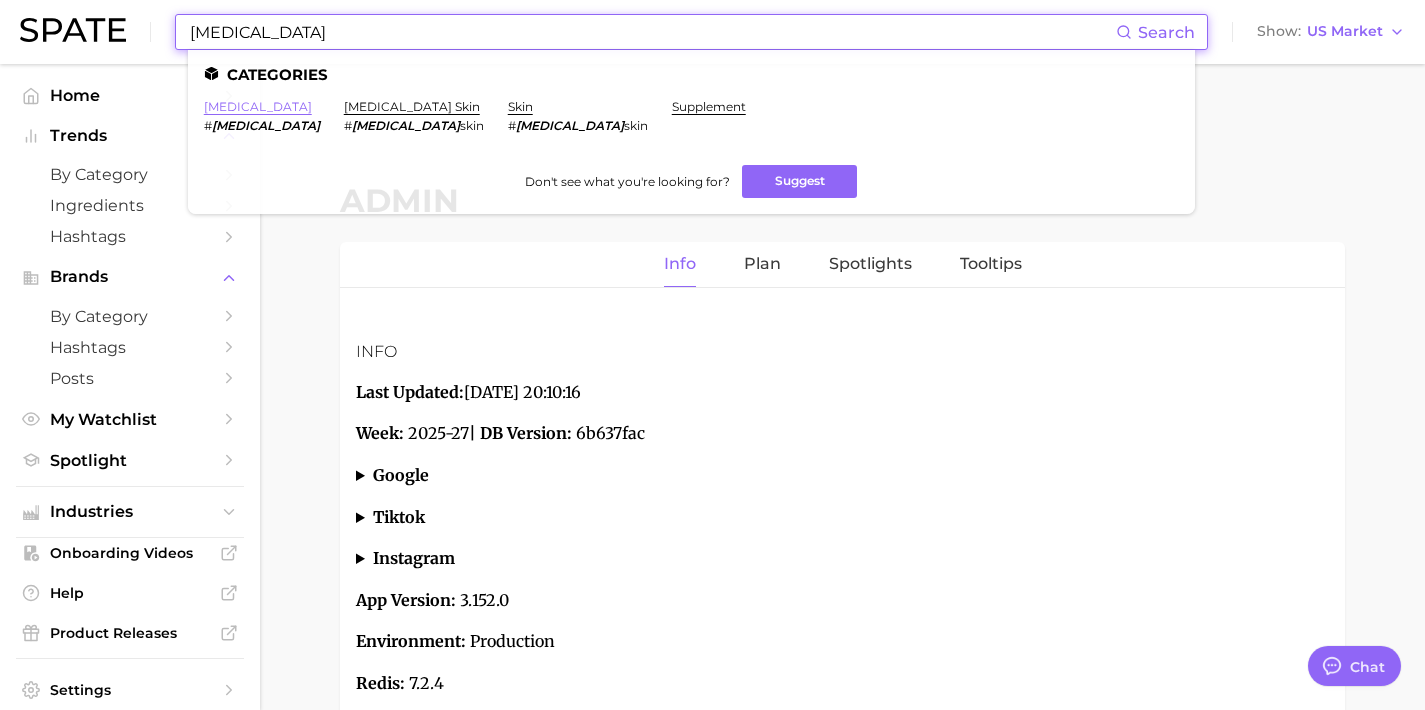 type on "[MEDICAL_DATA]" 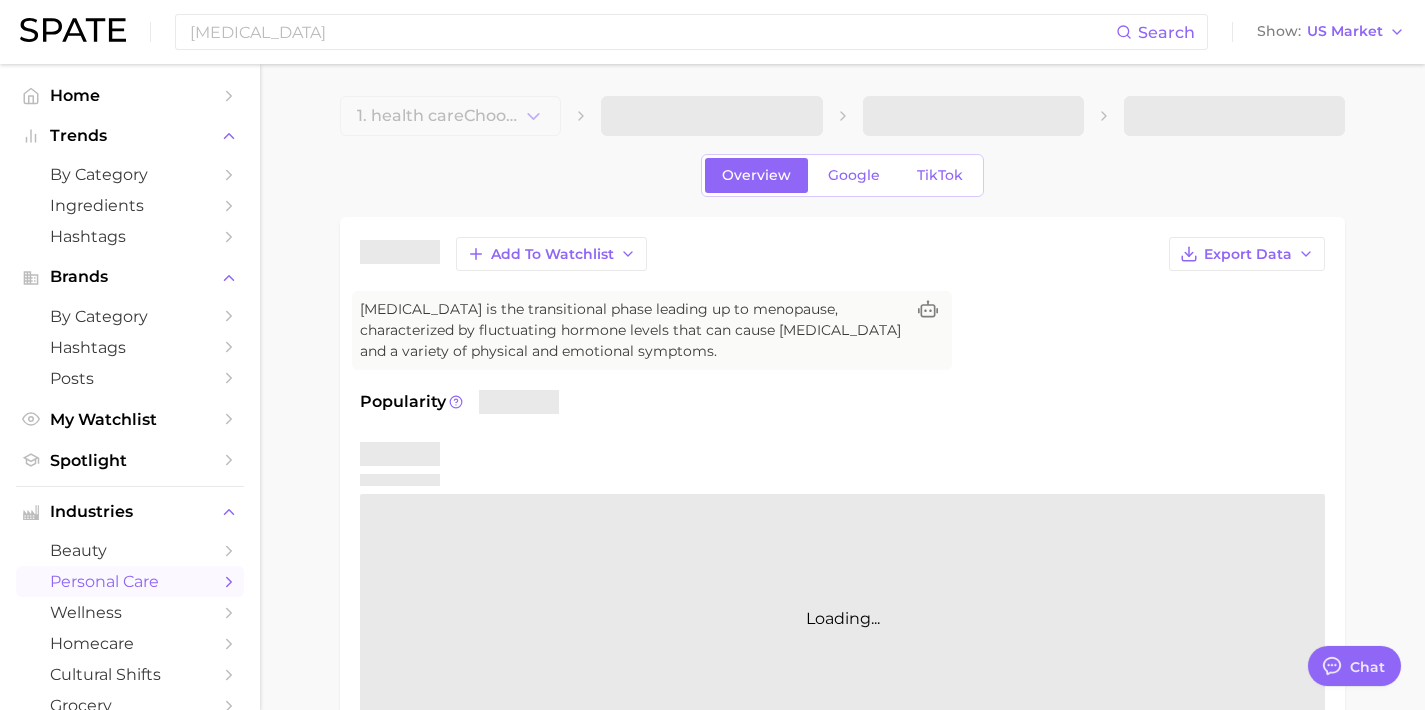 type on "x" 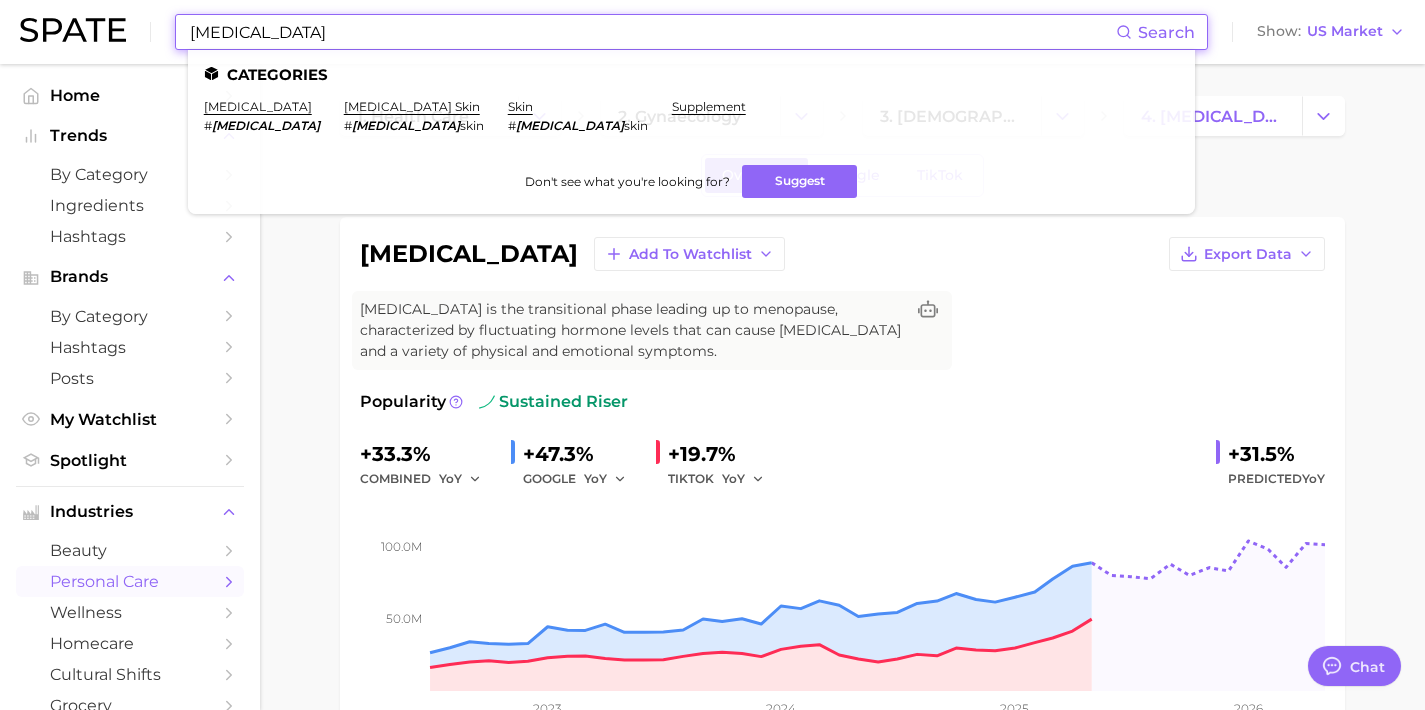 drag, startPoint x: 669, startPoint y: 40, endPoint x: 26, endPoint y: 6, distance: 643.89825 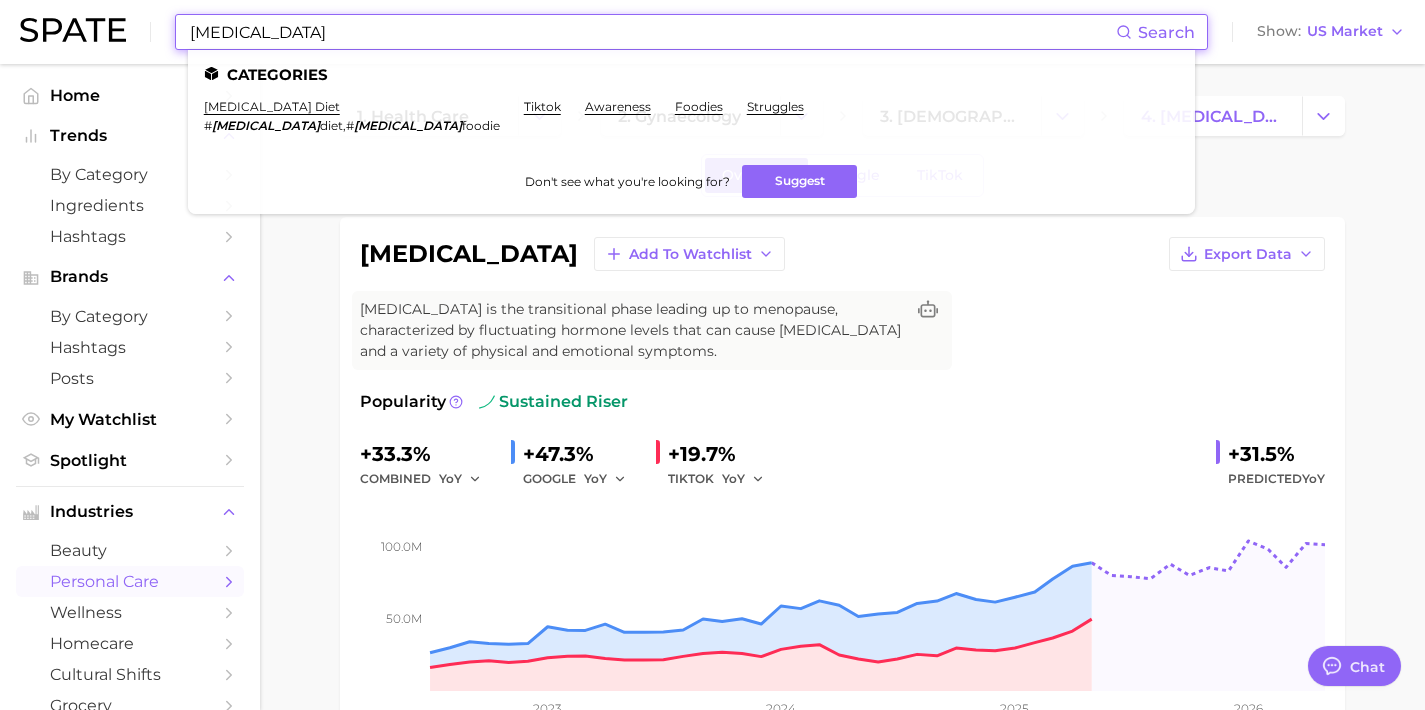 drag, startPoint x: 431, startPoint y: 29, endPoint x: 0, endPoint y: 16, distance: 431.196 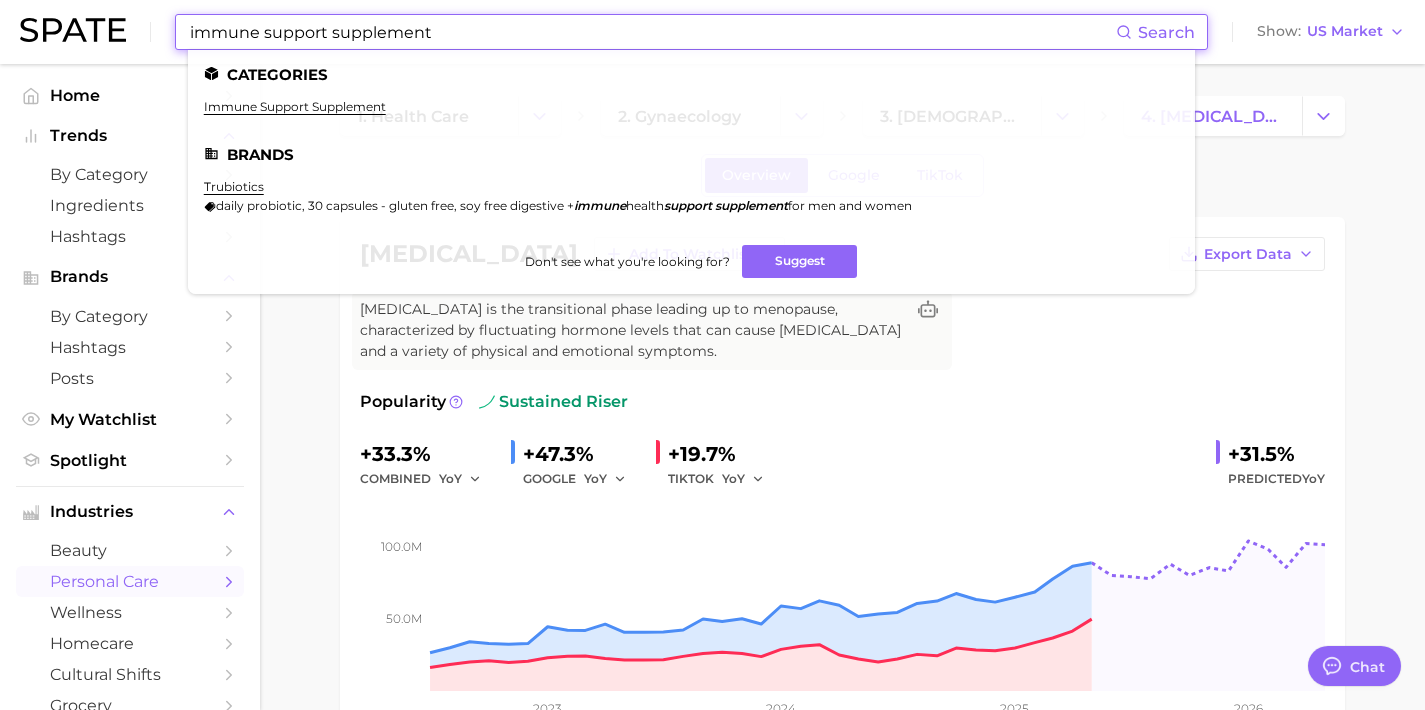 drag, startPoint x: 447, startPoint y: 34, endPoint x: 126, endPoint y: 31, distance: 321.014 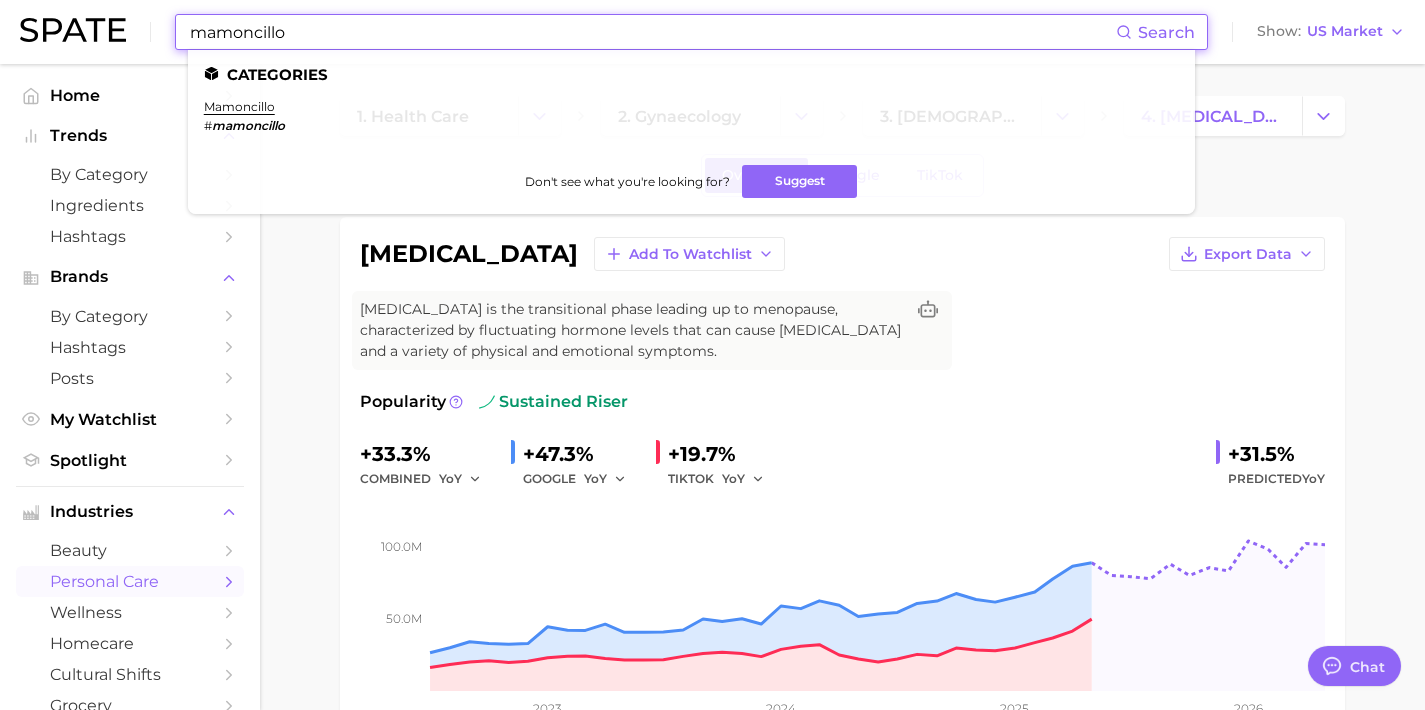 paste on "qui berries" 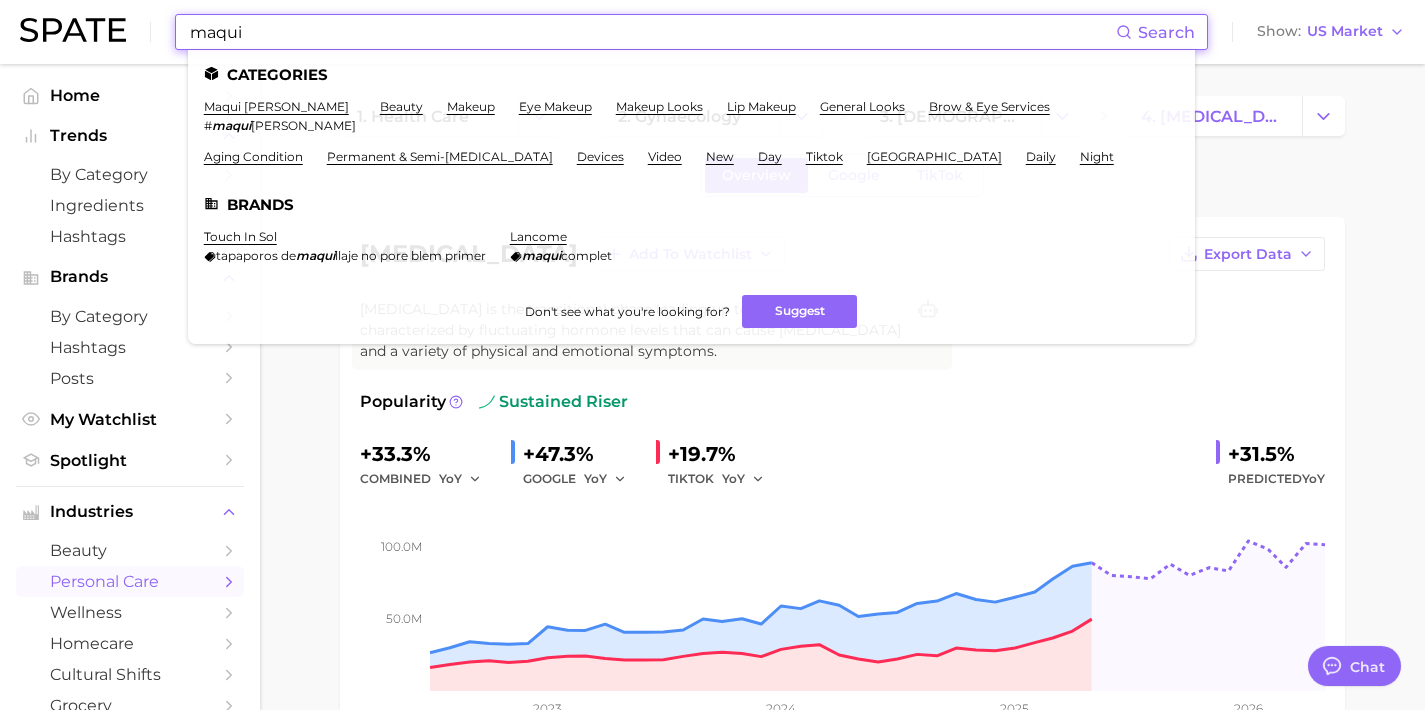 drag, startPoint x: 347, startPoint y: 22, endPoint x: 152, endPoint y: 20, distance: 195.01025 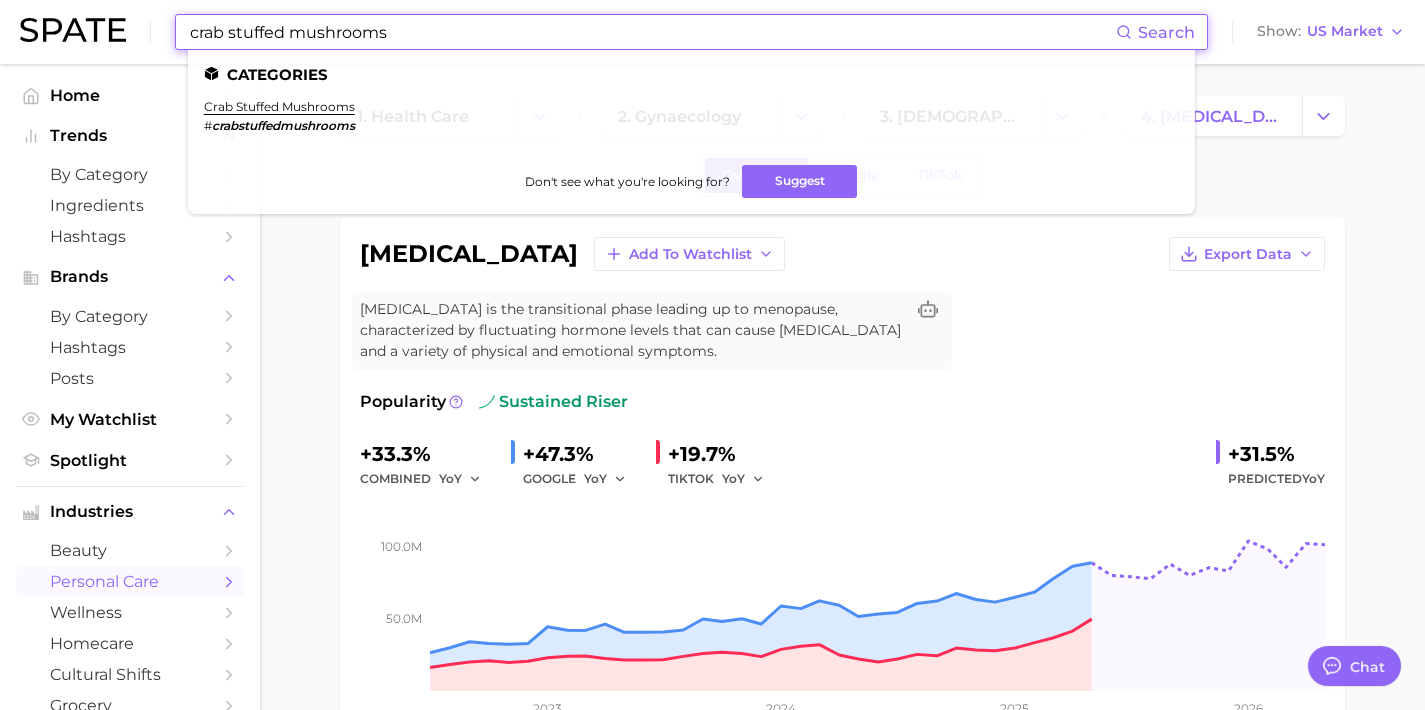drag, startPoint x: 561, startPoint y: 31, endPoint x: 53, endPoint y: 23, distance: 508.063 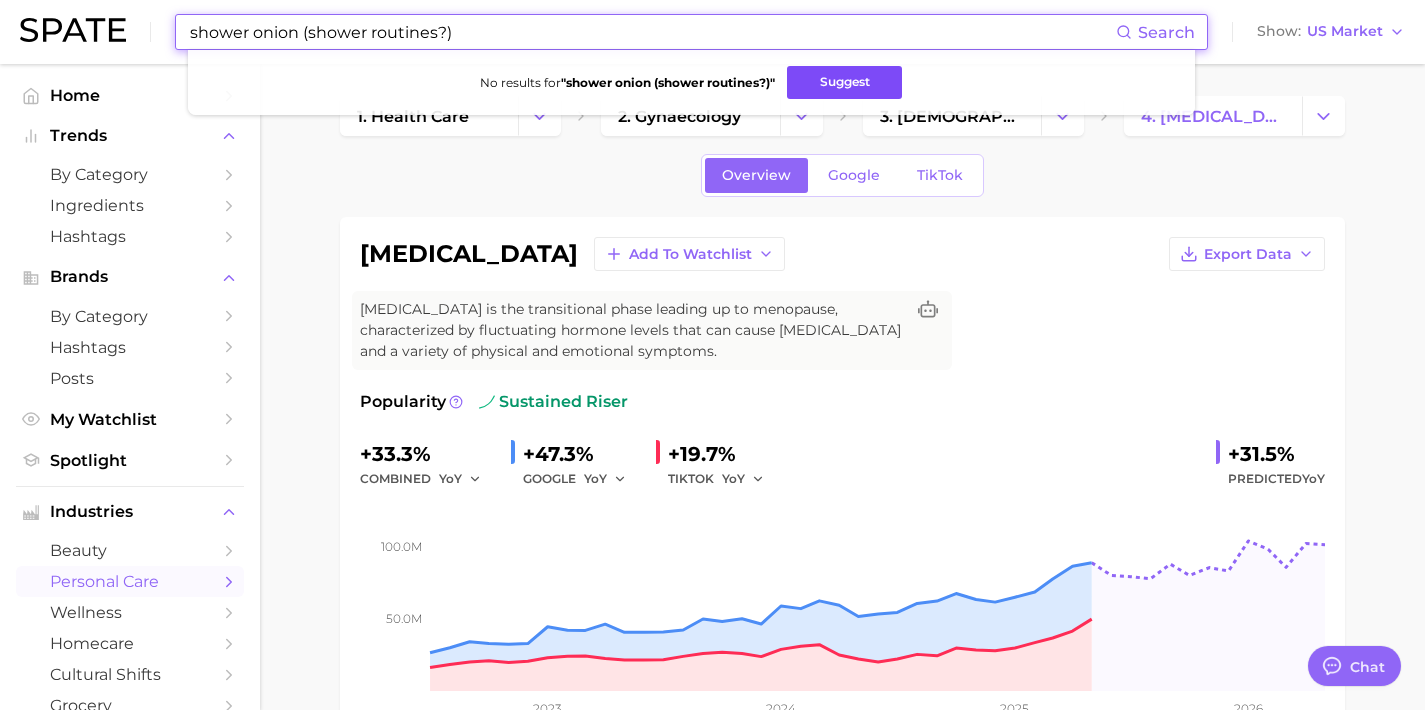 click on "Suggest" at bounding box center [844, 82] 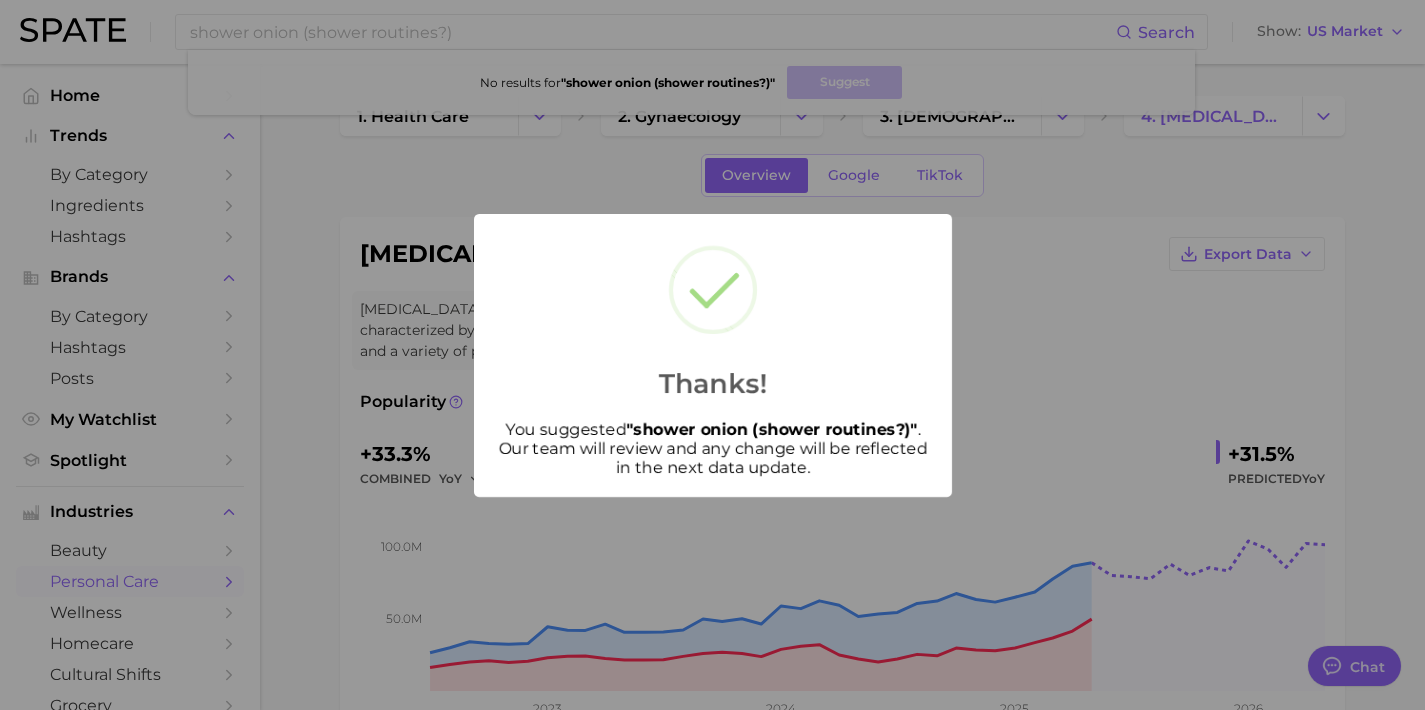 click on "Thanks!
You suggested  " shower onion (shower routines?) " . Our team will review and any change will be reflected in the next data update." at bounding box center (712, 355) 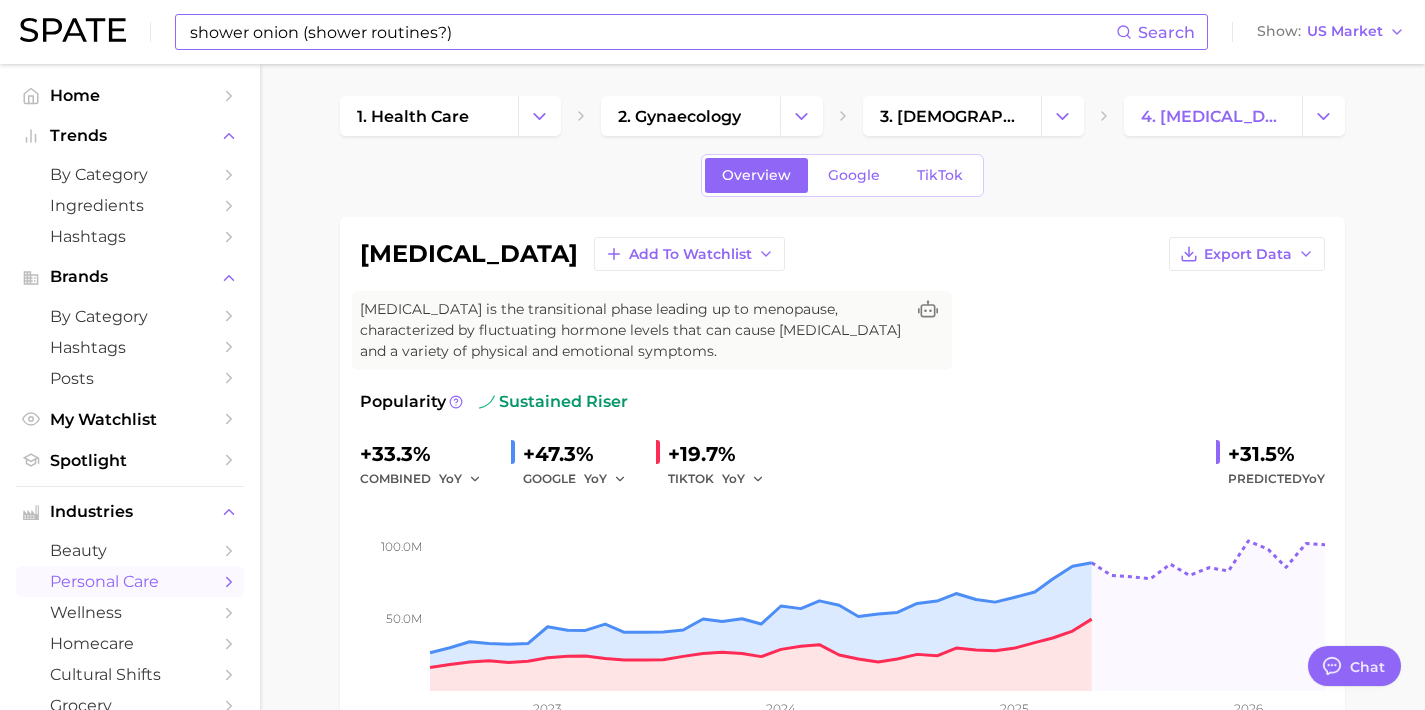 drag, startPoint x: 496, startPoint y: 51, endPoint x: 291, endPoint y: 48, distance: 205.02196 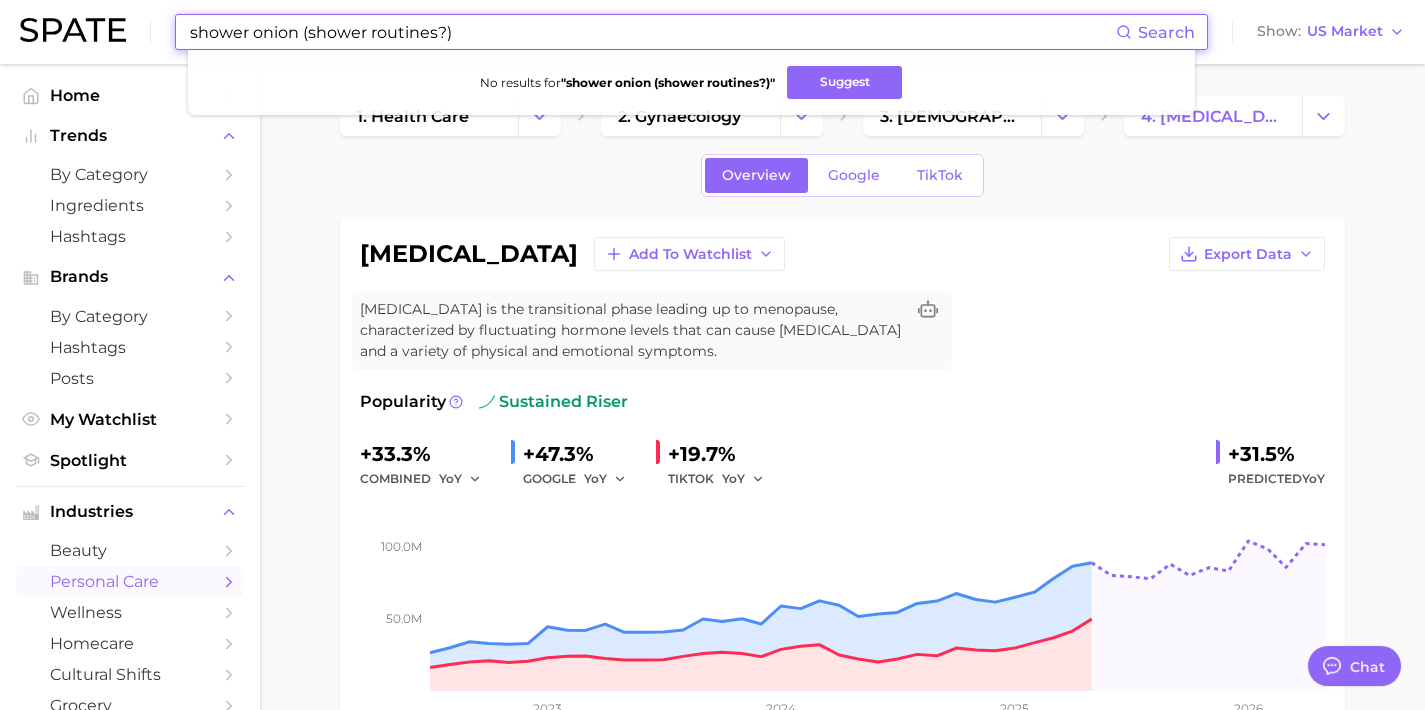 drag, startPoint x: 497, startPoint y: 38, endPoint x: 146, endPoint y: 29, distance: 351.11536 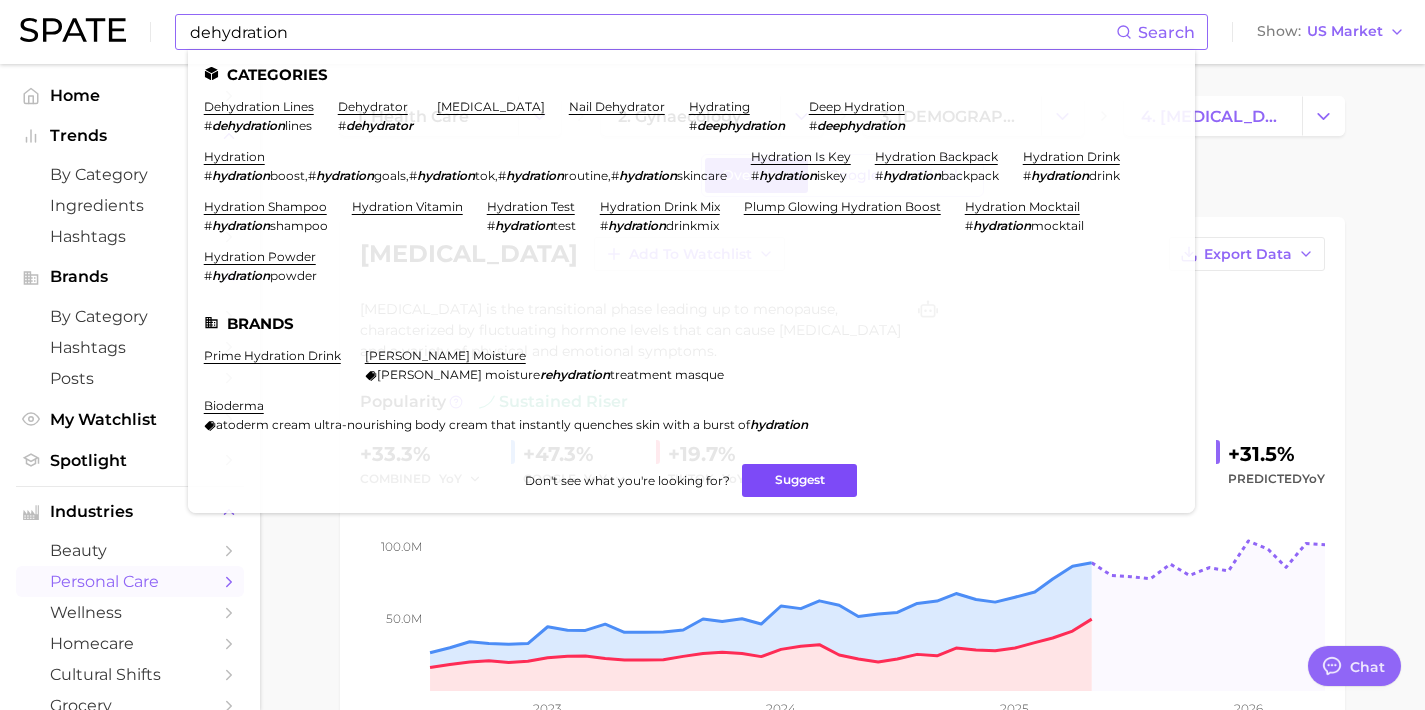 click on "Suggest" at bounding box center (799, 480) 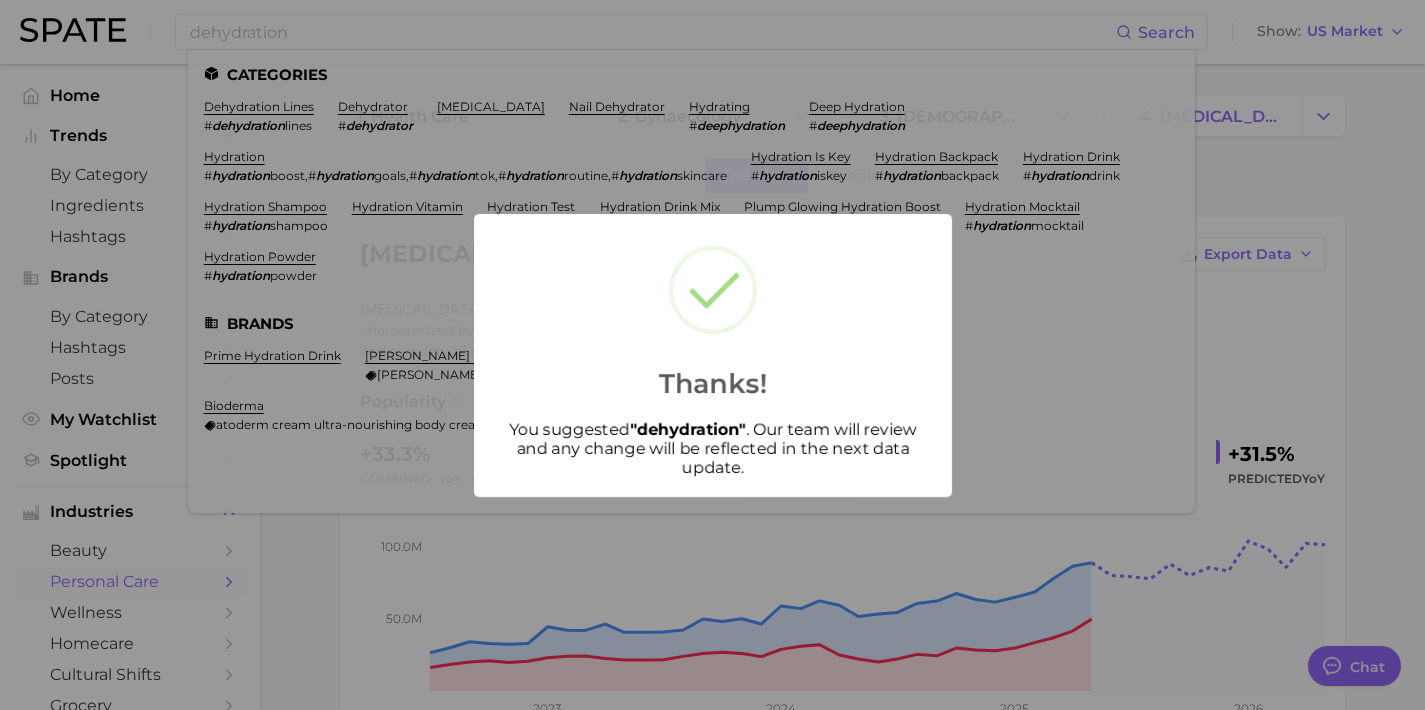 click on "Thanks!
You suggested  " dehydration " . Our team will review and any change will be reflected in the next data update." at bounding box center [712, 355] 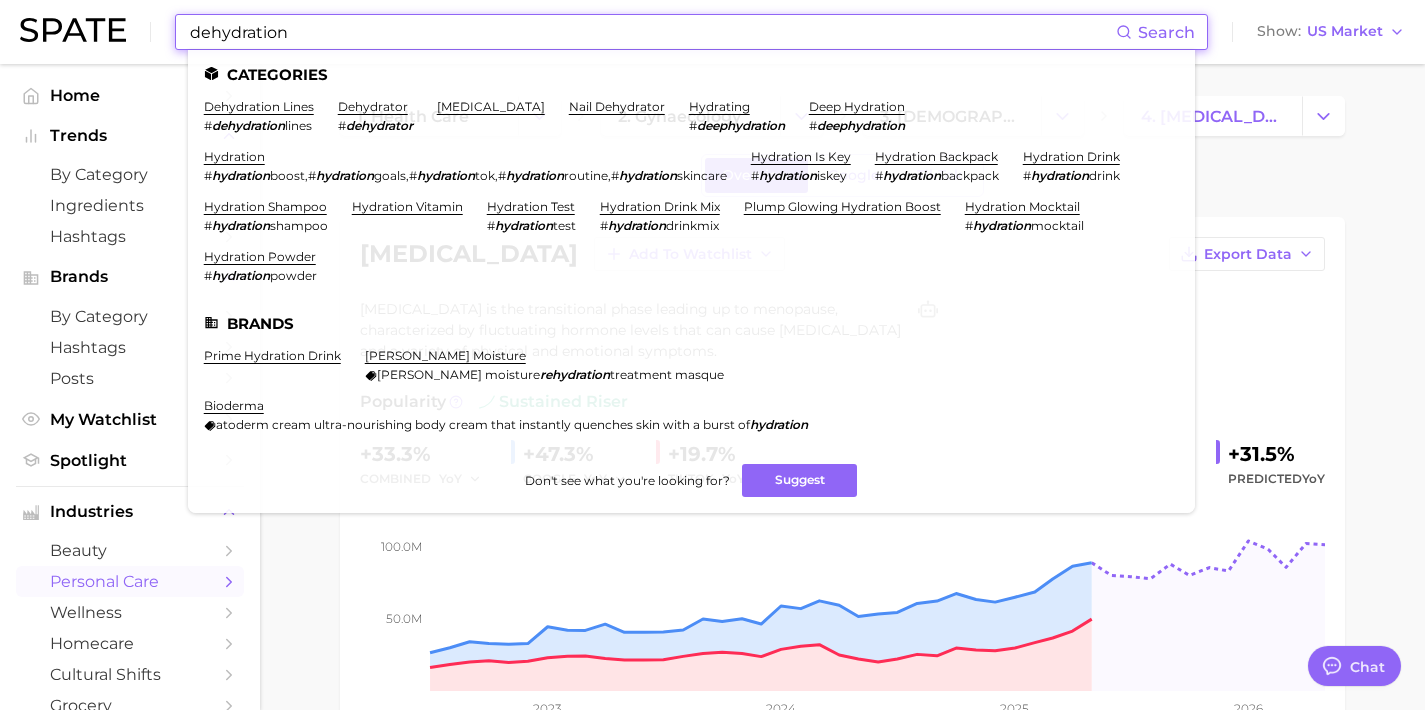 drag, startPoint x: 339, startPoint y: 39, endPoint x: 172, endPoint y: 36, distance: 167.02695 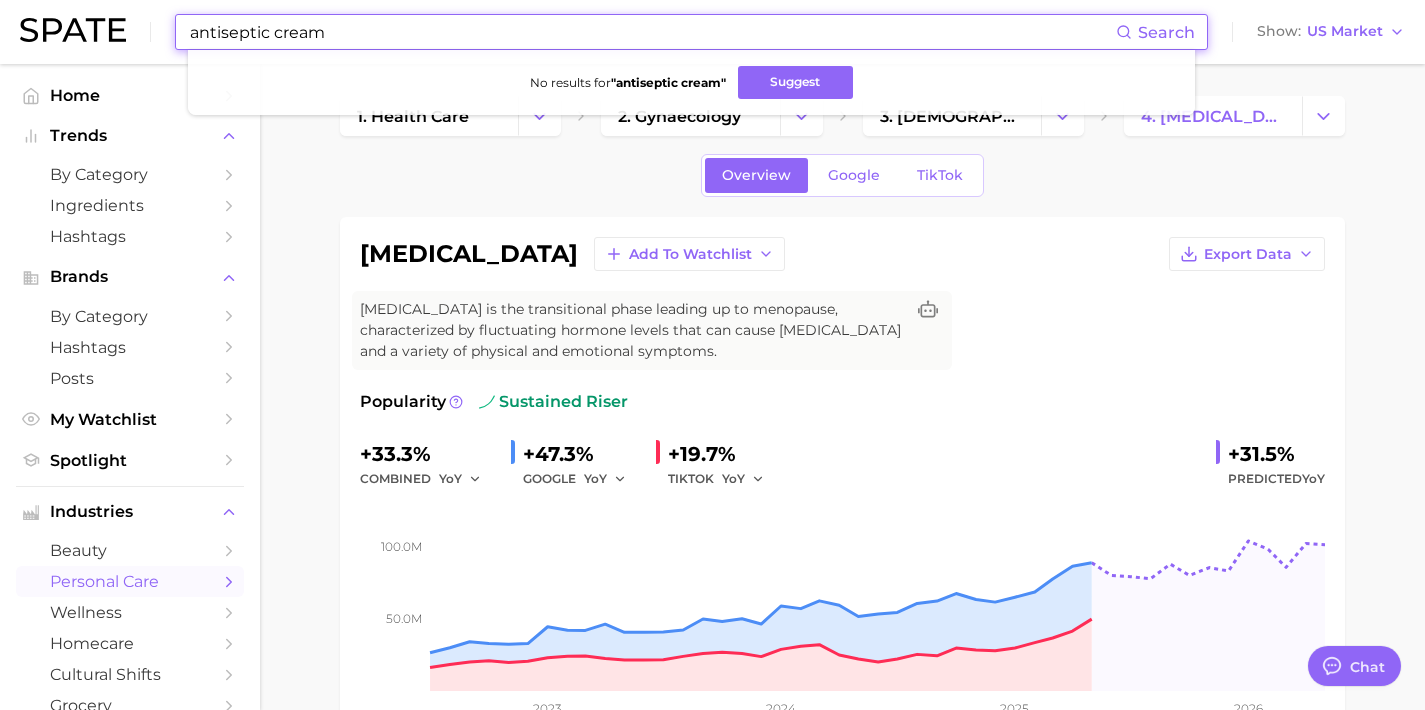 drag, startPoint x: 450, startPoint y: 37, endPoint x: 158, endPoint y: 23, distance: 292.33542 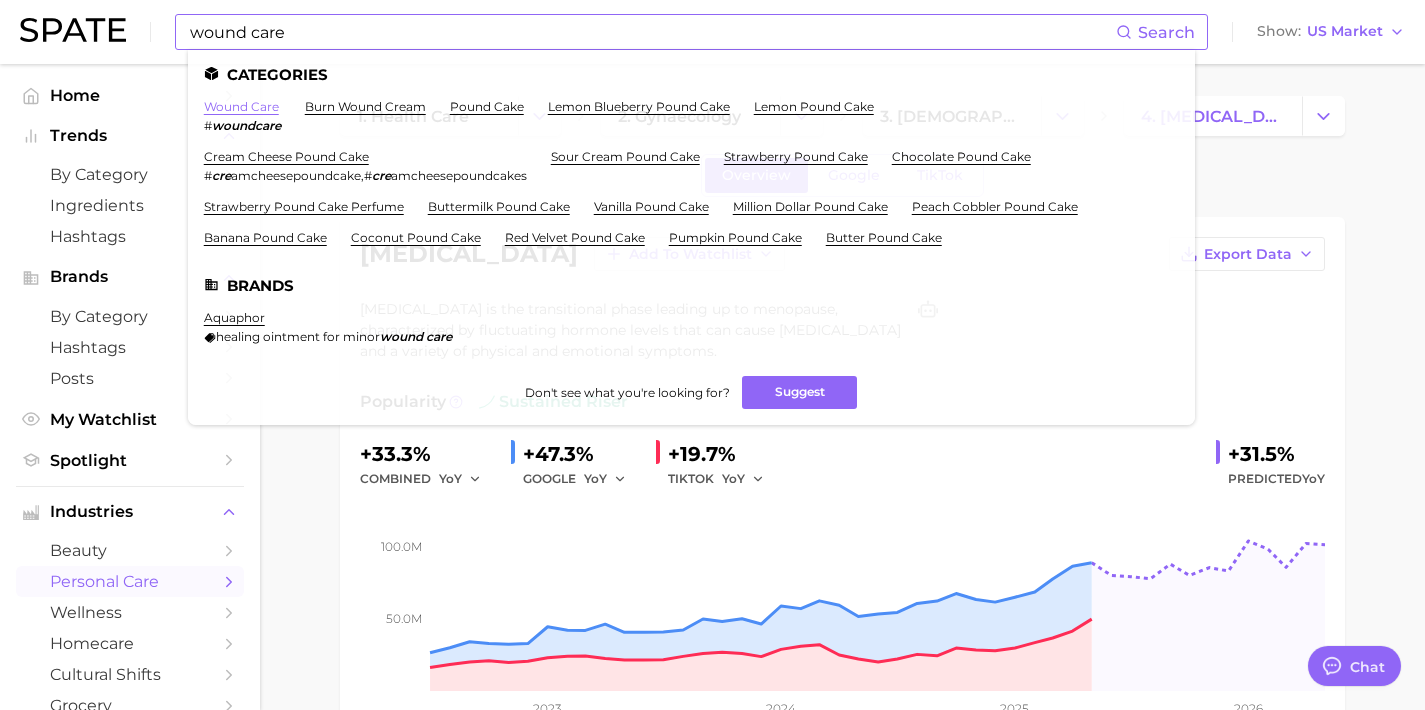 click on "wound care" at bounding box center (241, 106) 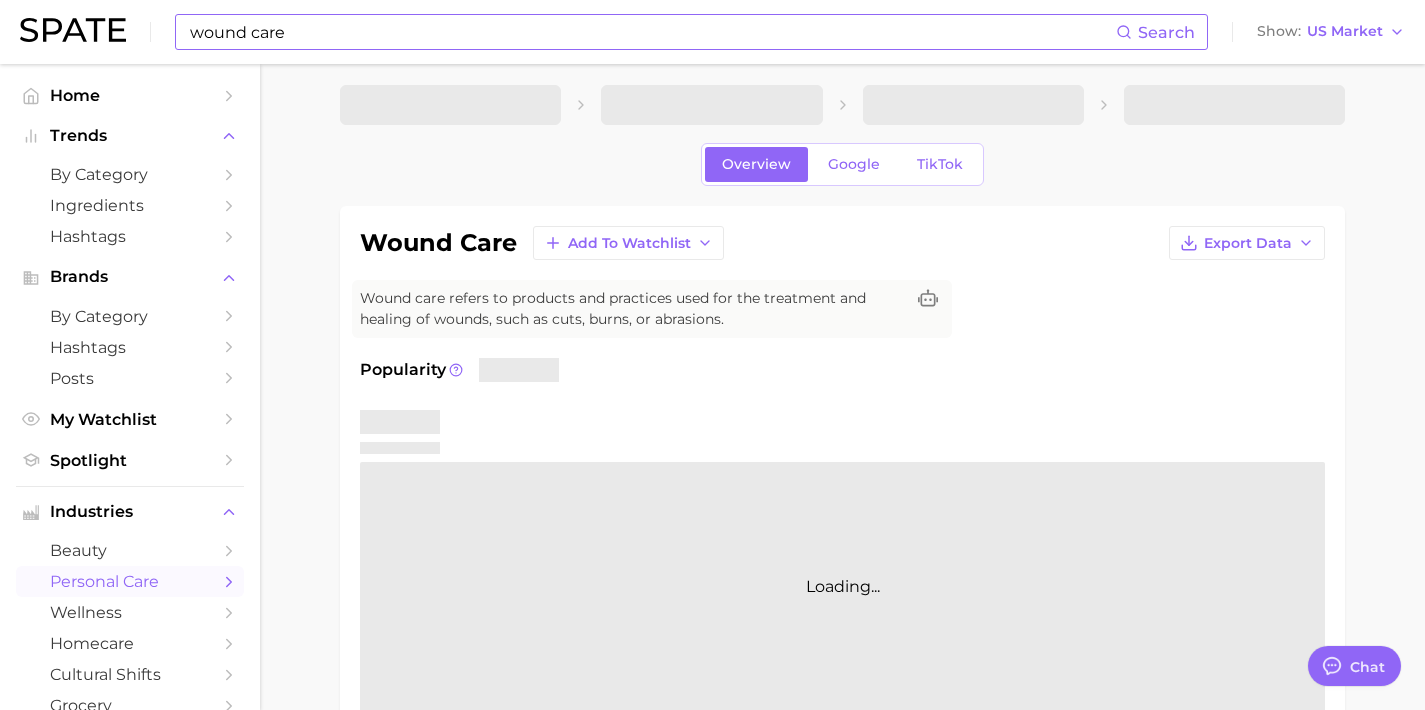 scroll, scrollTop: 12, scrollLeft: 0, axis: vertical 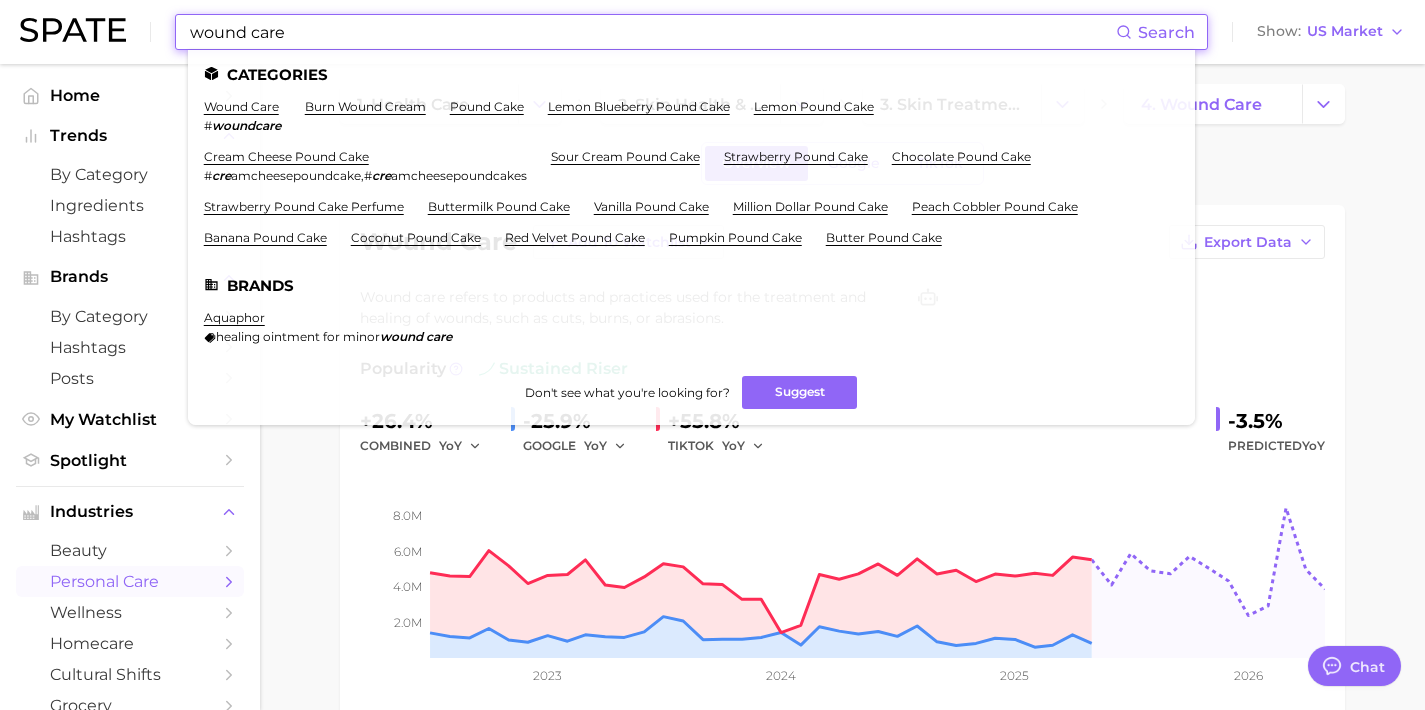 paste on "infrared mat infrared mat" 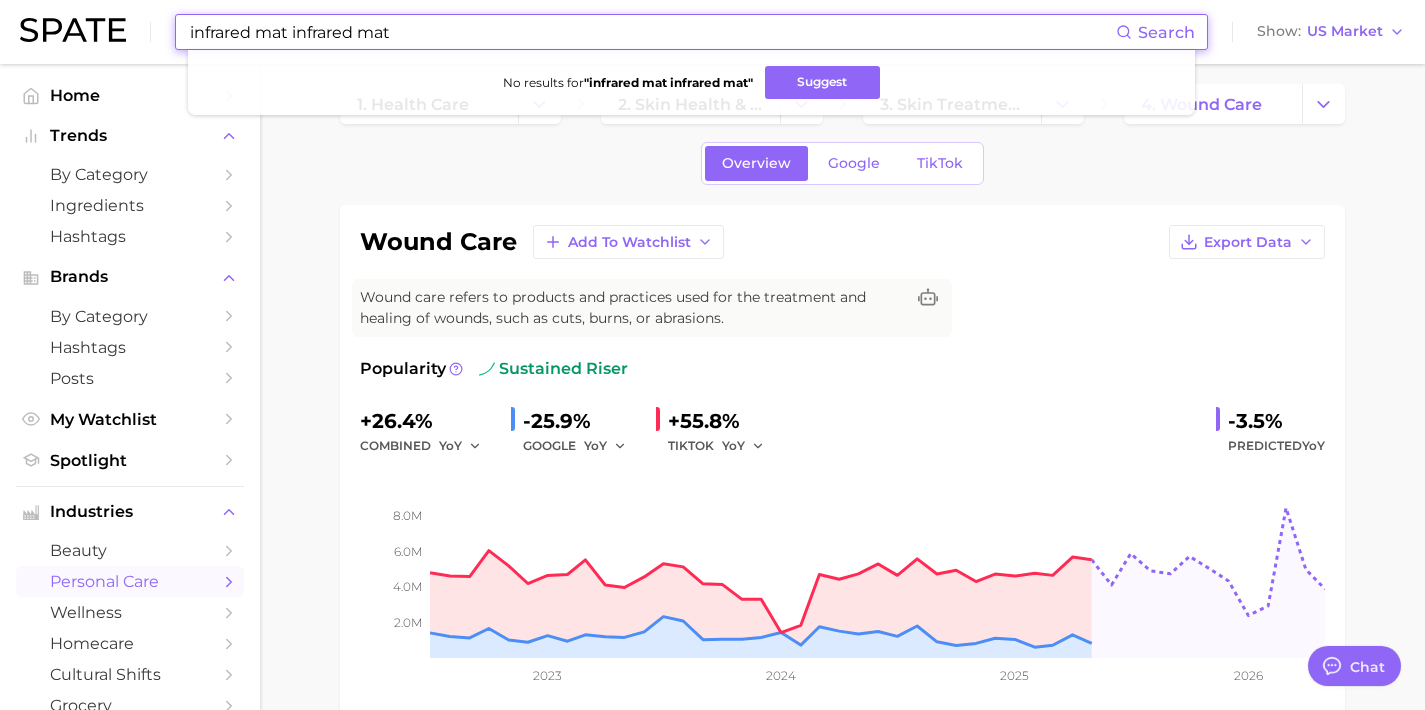 drag, startPoint x: 406, startPoint y: 32, endPoint x: 291, endPoint y: 29, distance: 115.03912 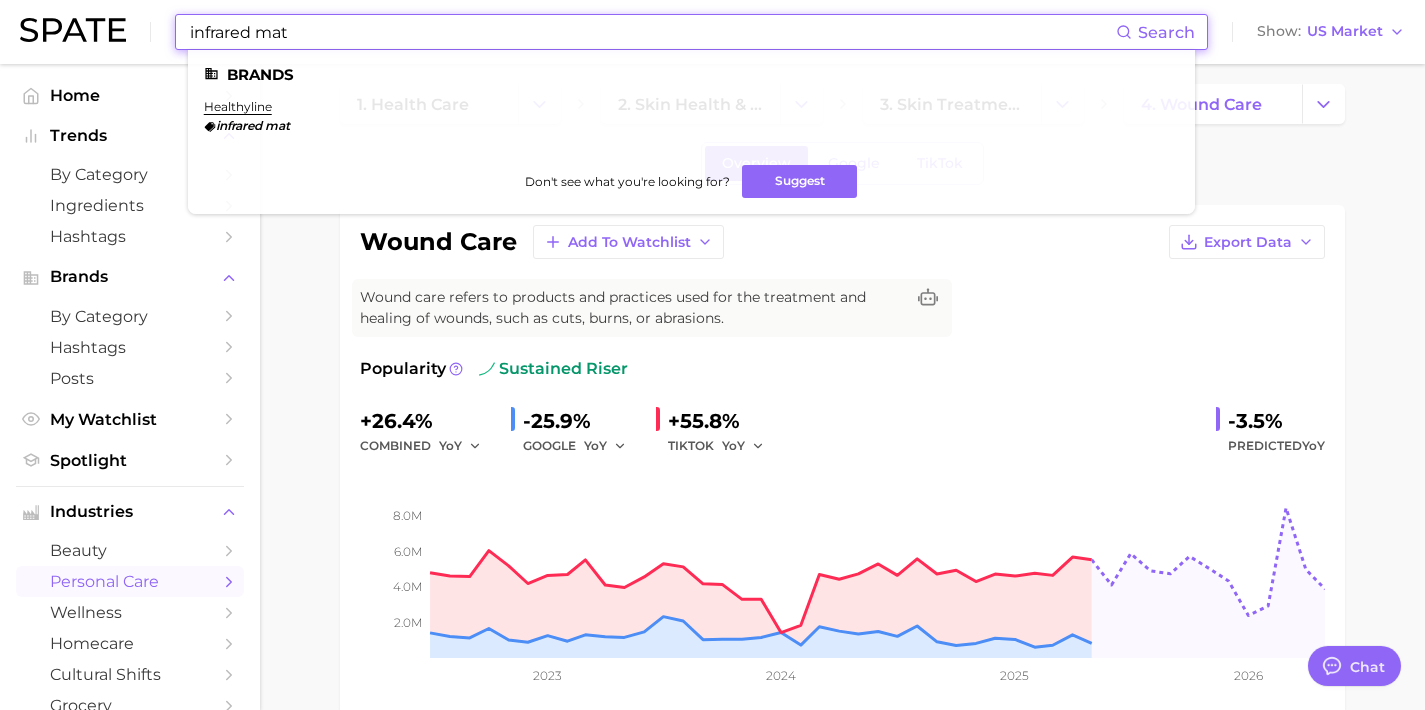drag, startPoint x: 320, startPoint y: 23, endPoint x: 41, endPoint y: 19, distance: 279.0287 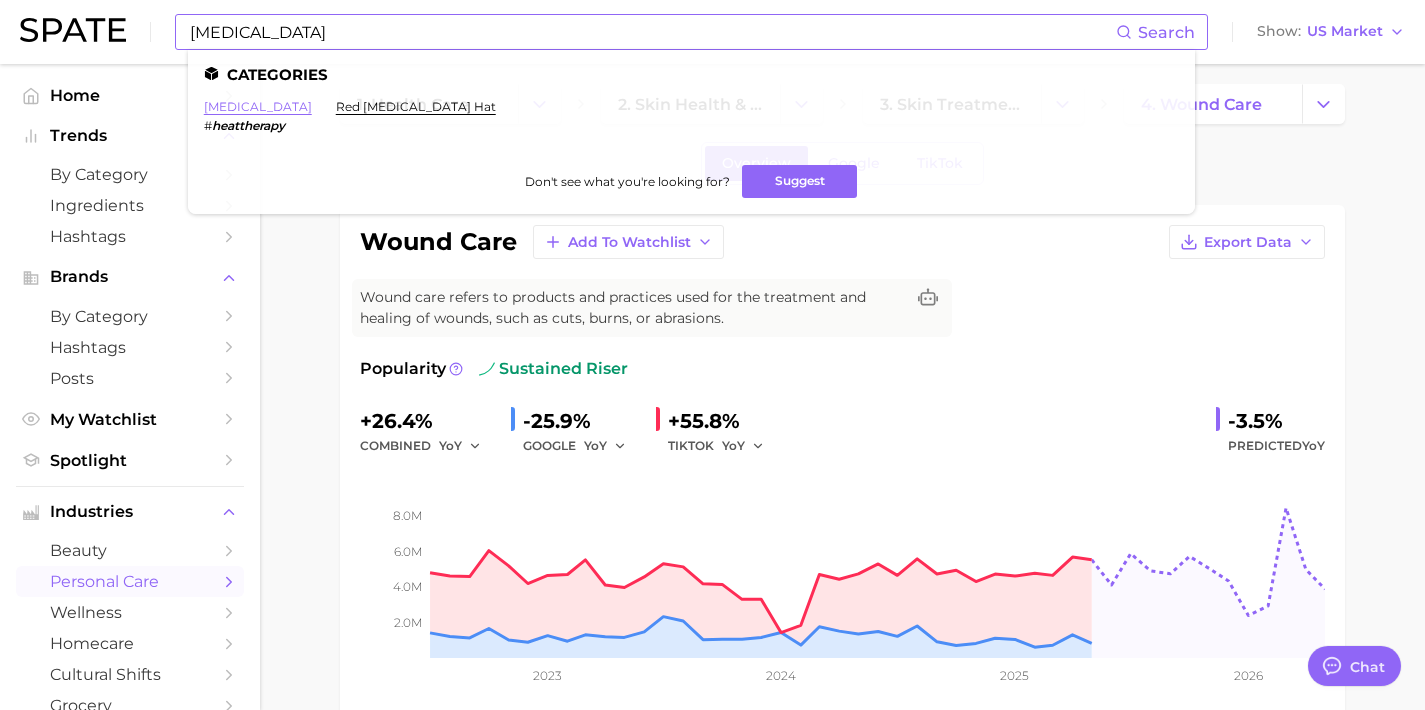 click on "[MEDICAL_DATA]" at bounding box center [258, 106] 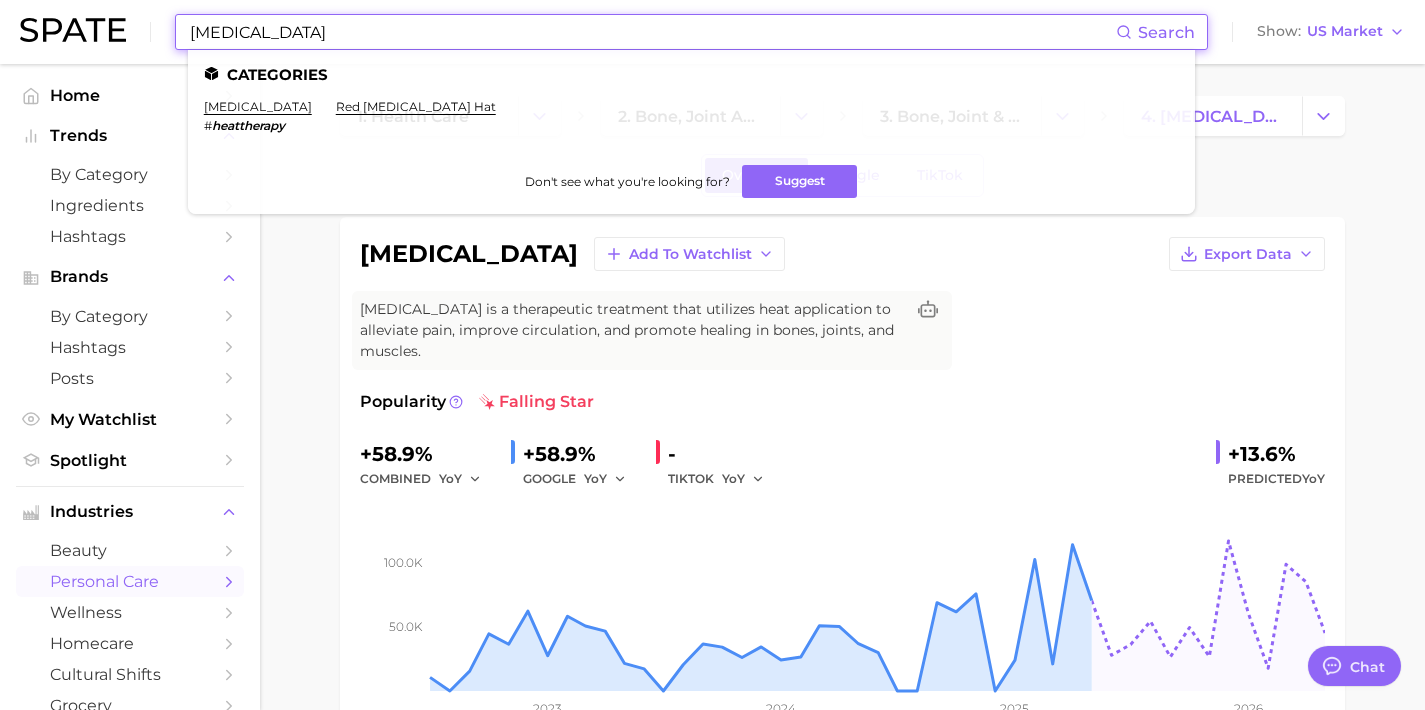 drag, startPoint x: 544, startPoint y: 29, endPoint x: 30, endPoint y: 0, distance: 514.81744 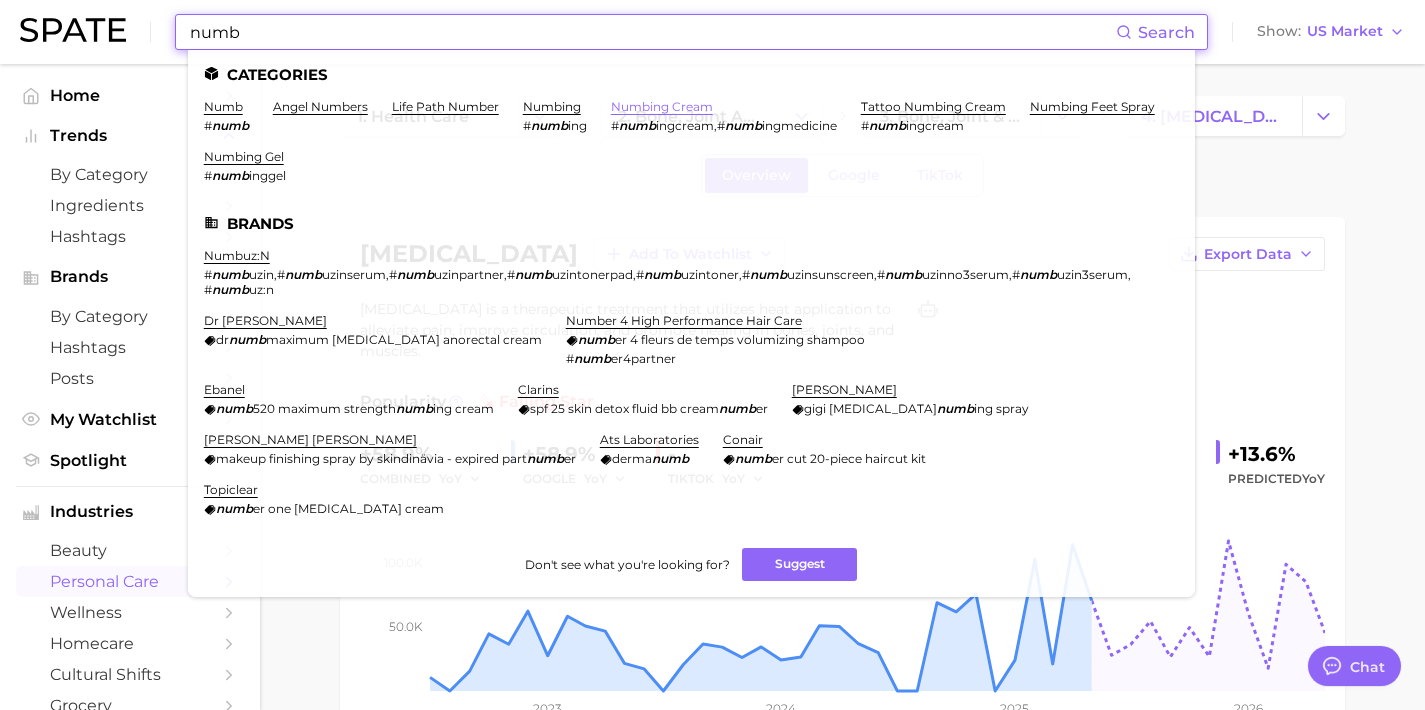 click on "numbing cream" at bounding box center (662, 106) 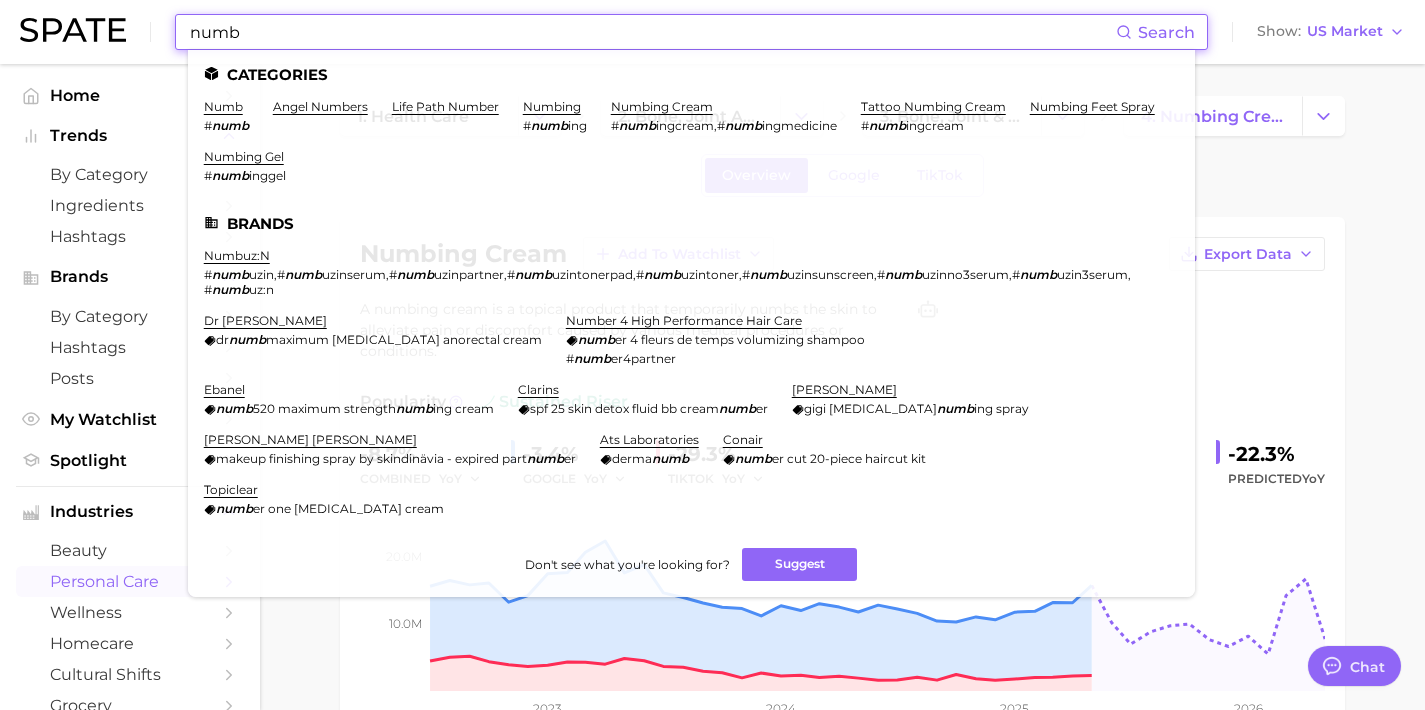 drag, startPoint x: 615, startPoint y: 31, endPoint x: 64, endPoint y: 35, distance: 551.0145 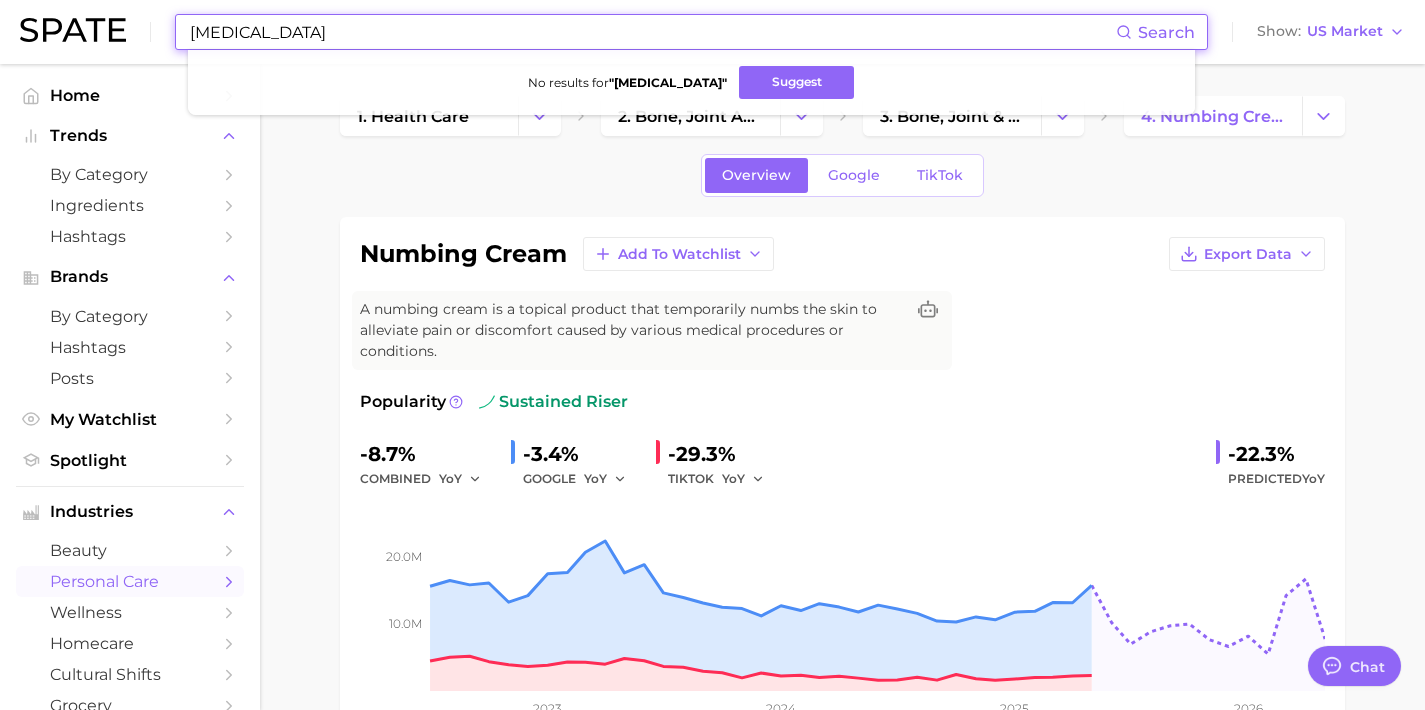type on "[MEDICAL_DATA]" 